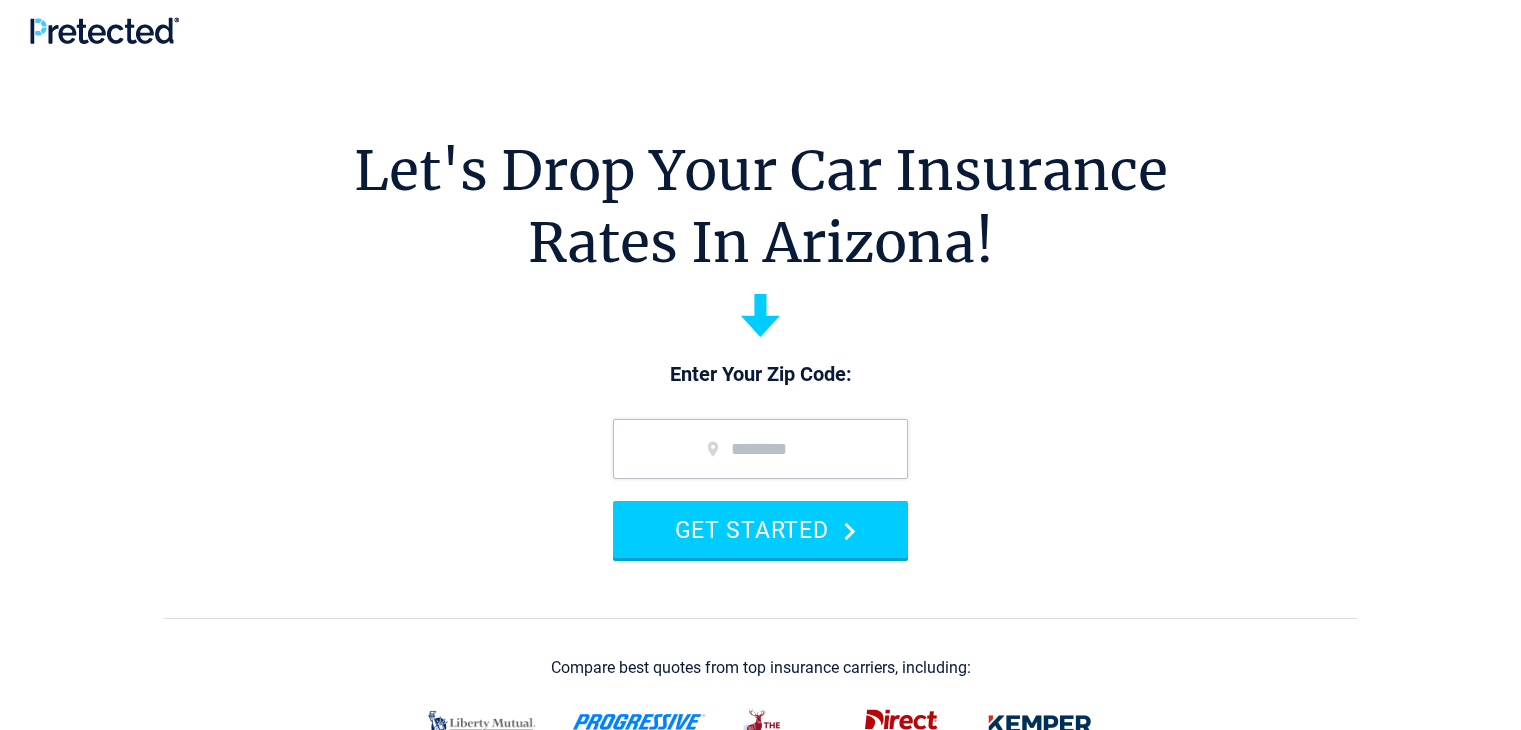 scroll, scrollTop: 0, scrollLeft: 0, axis: both 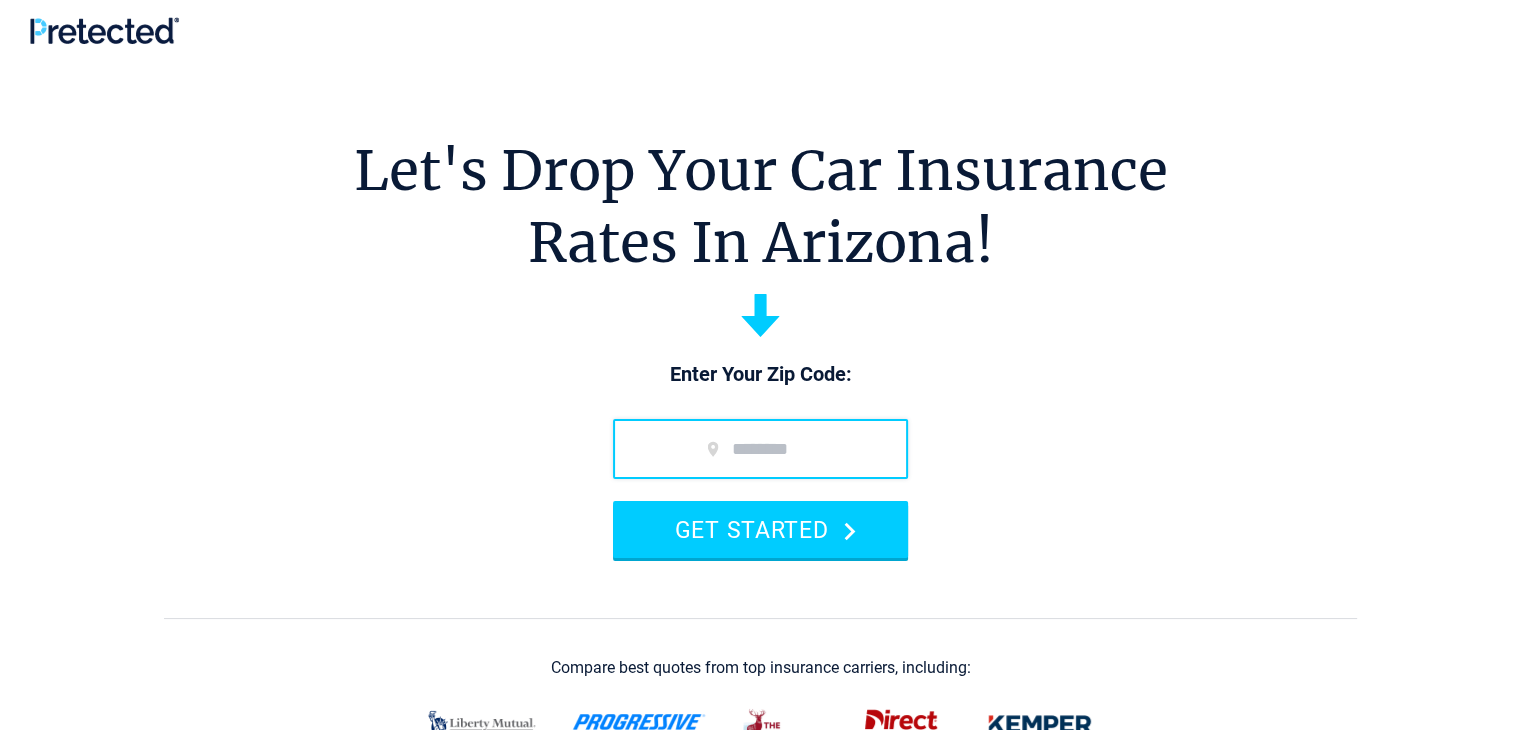 click at bounding box center (760, 449) 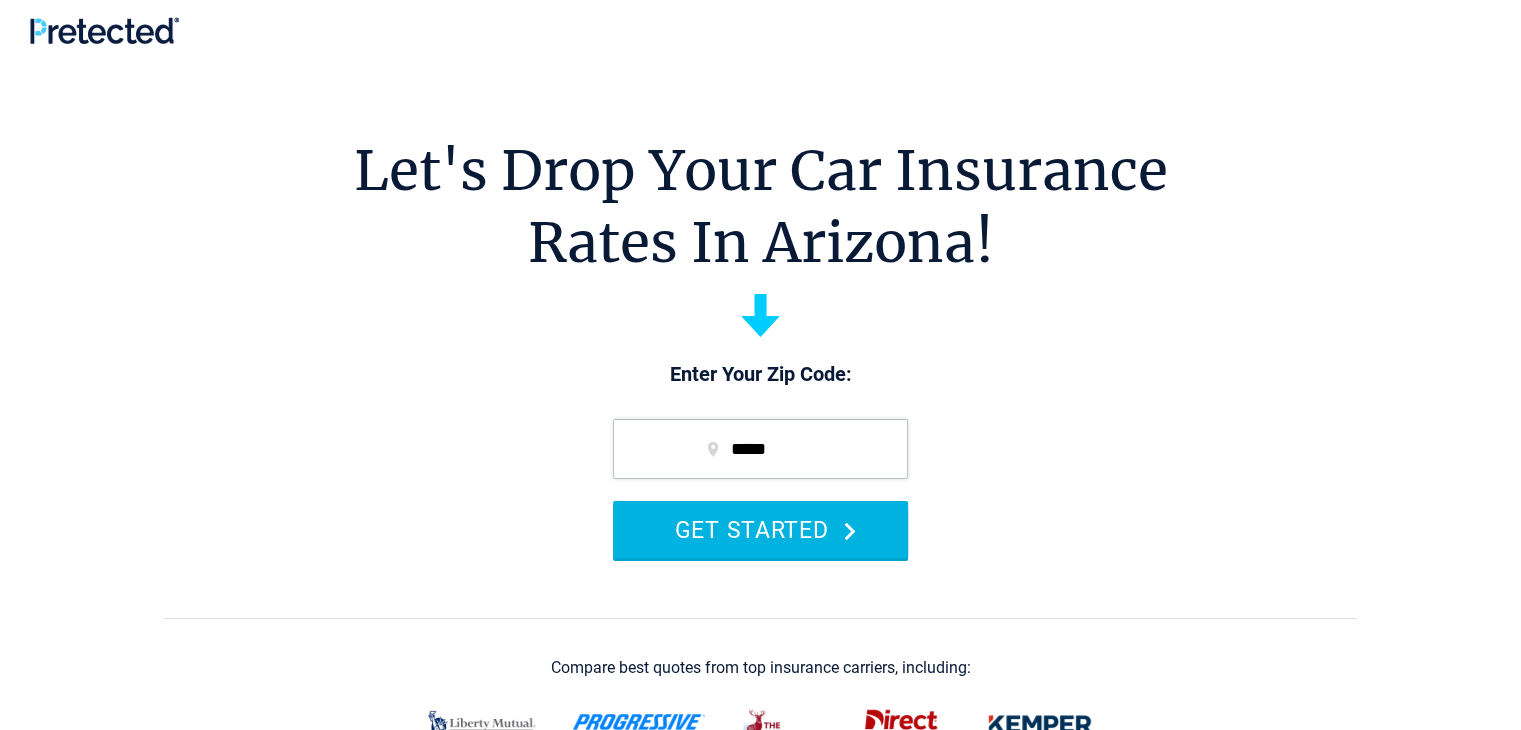 type on "*****" 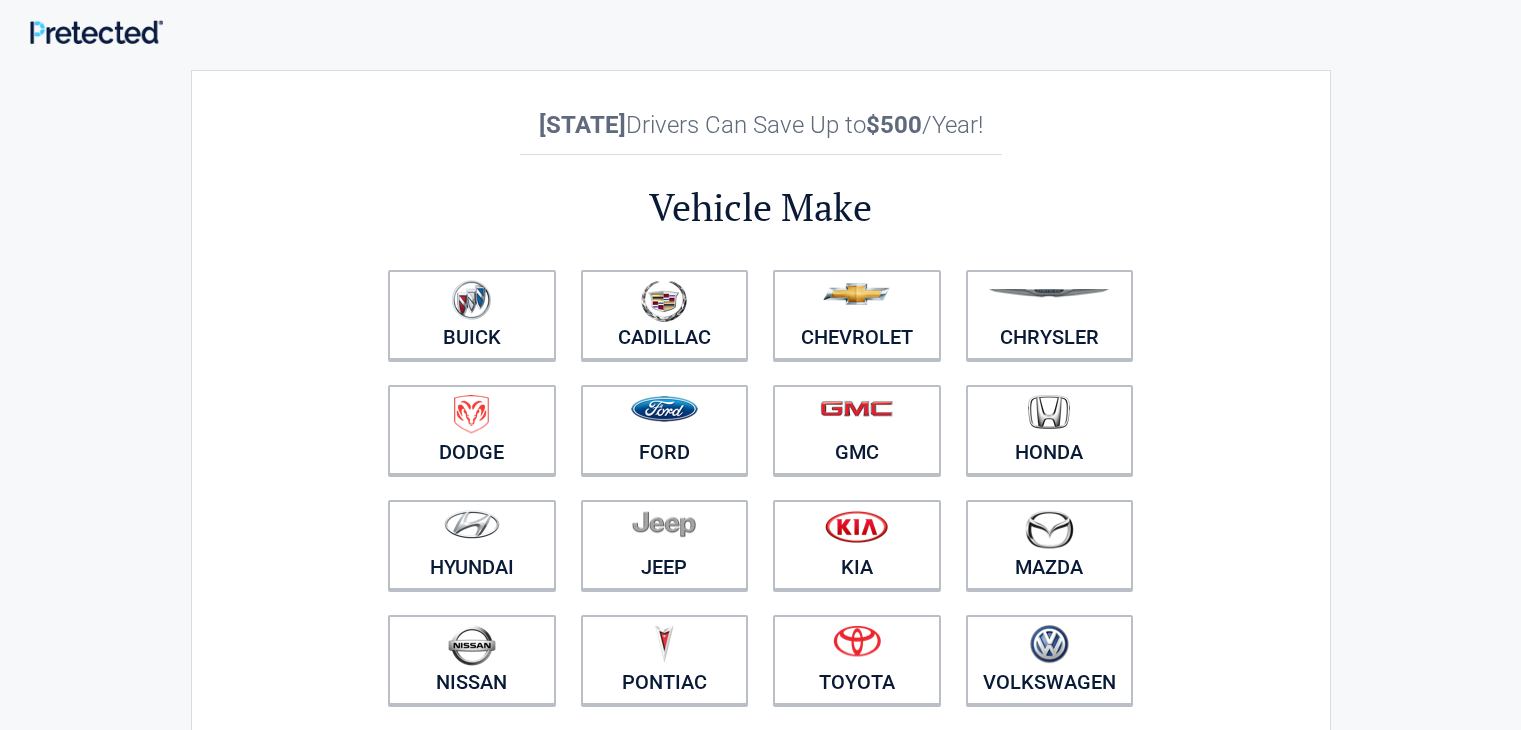 scroll, scrollTop: 0, scrollLeft: 0, axis: both 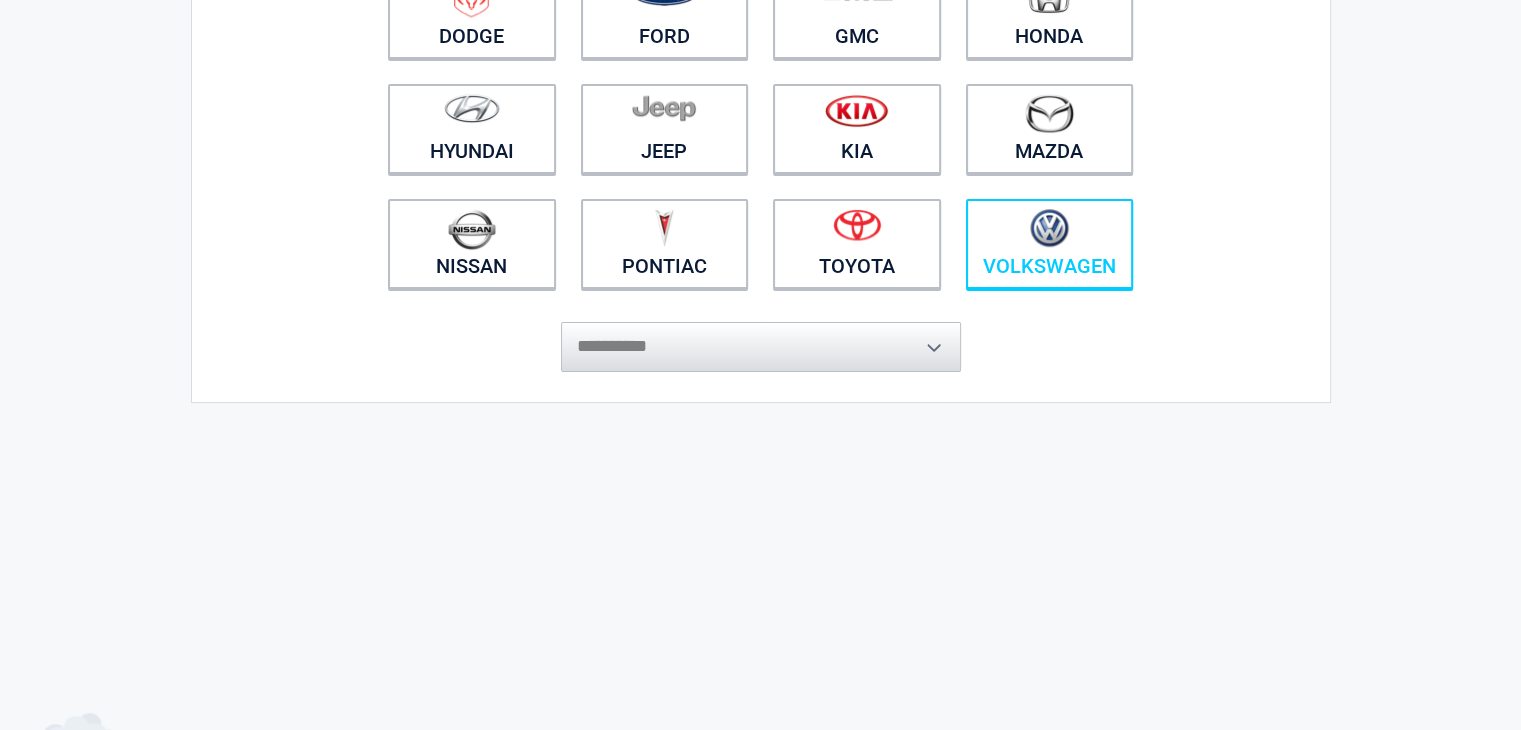 click on "Volkswagen" at bounding box center (1050, 244) 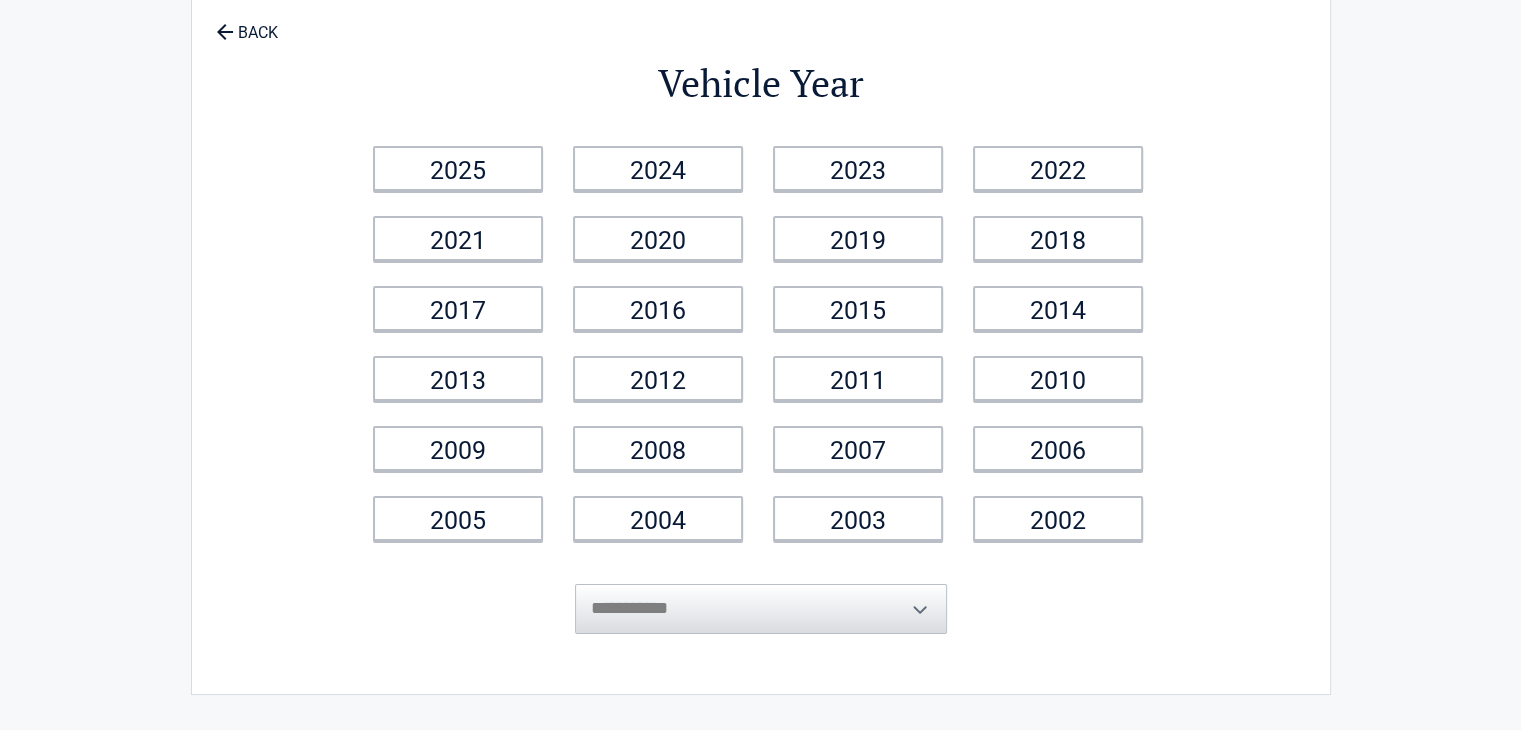 scroll, scrollTop: 0, scrollLeft: 0, axis: both 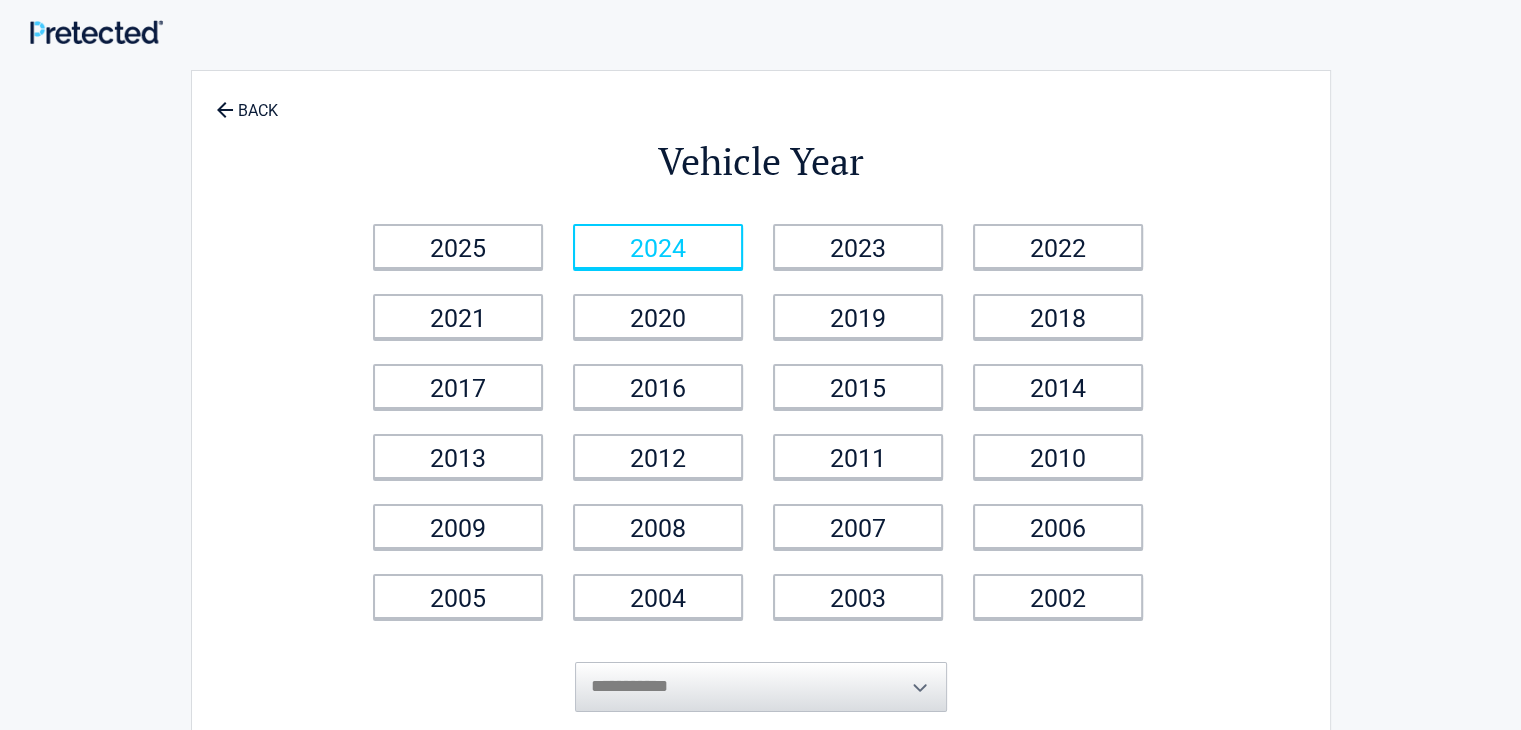 click on "2024" at bounding box center [658, 246] 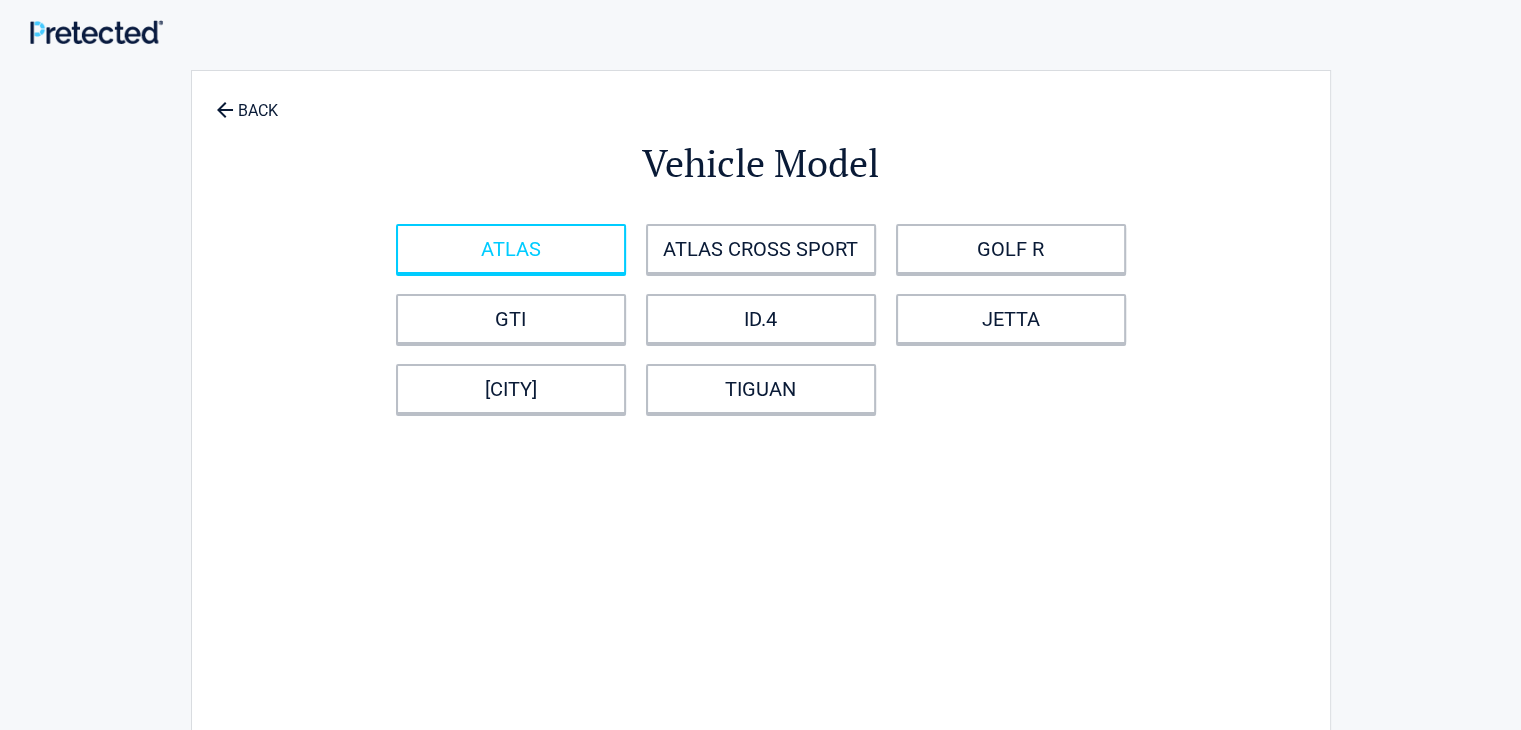 click on "ATLAS" at bounding box center [511, 249] 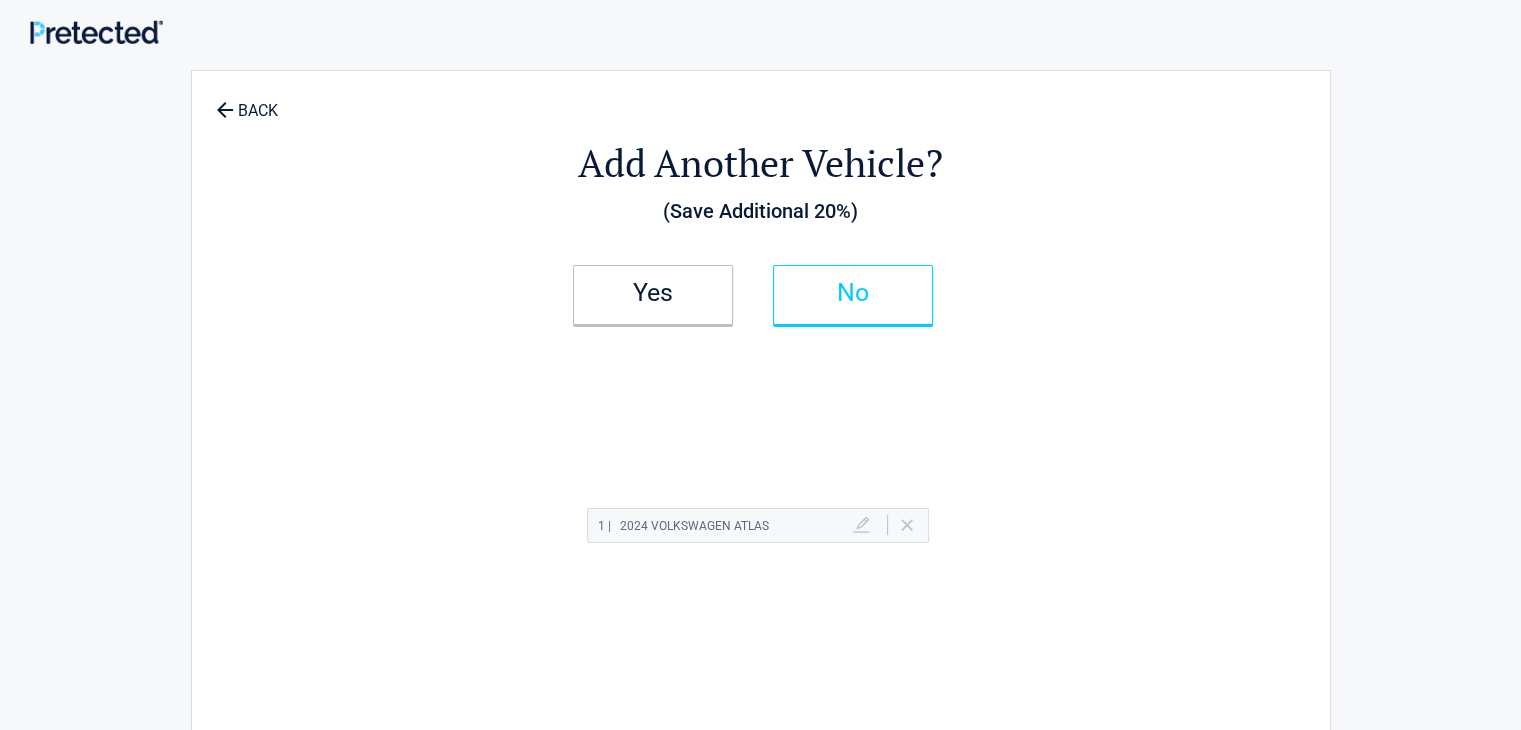 click on "No" at bounding box center [853, 295] 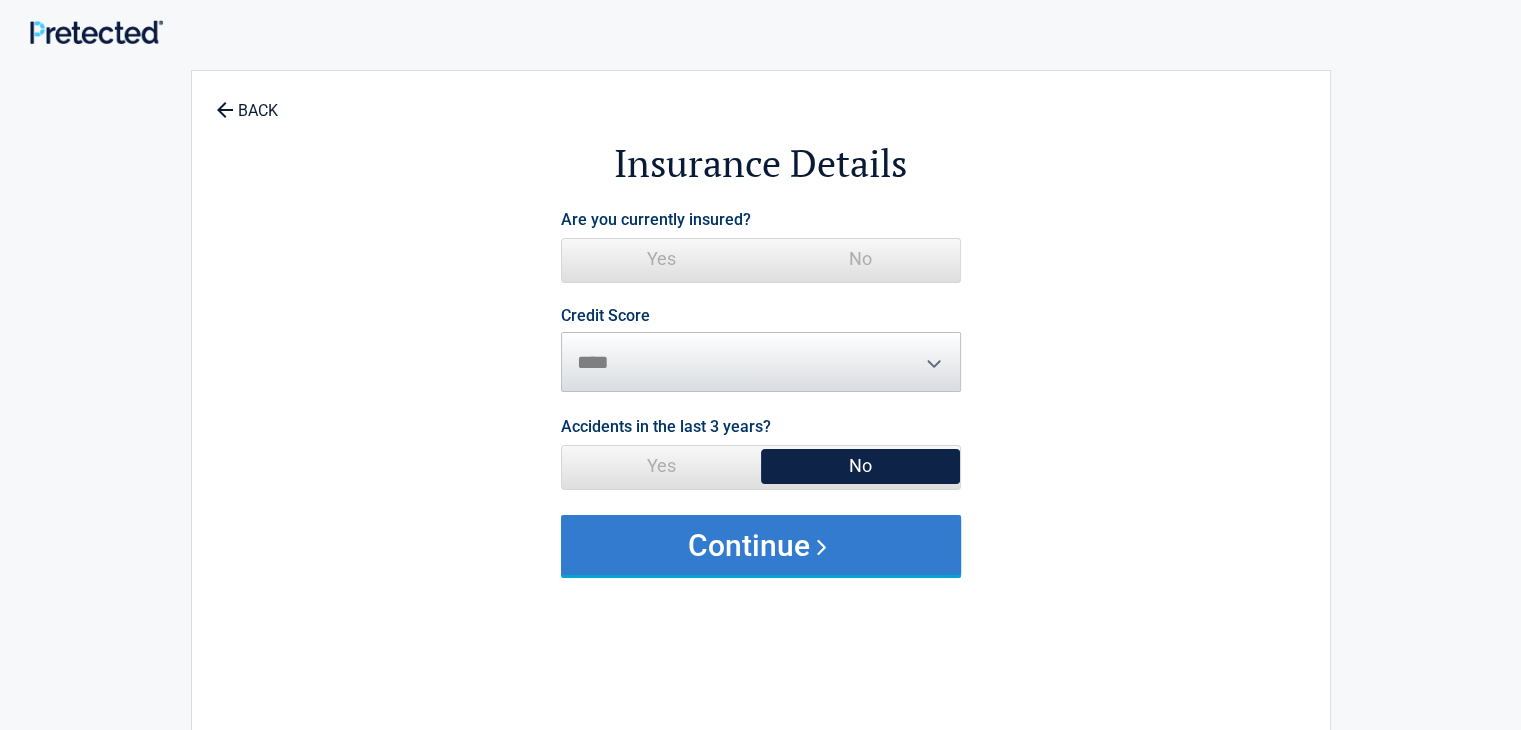 click on "Continue" at bounding box center [761, 545] 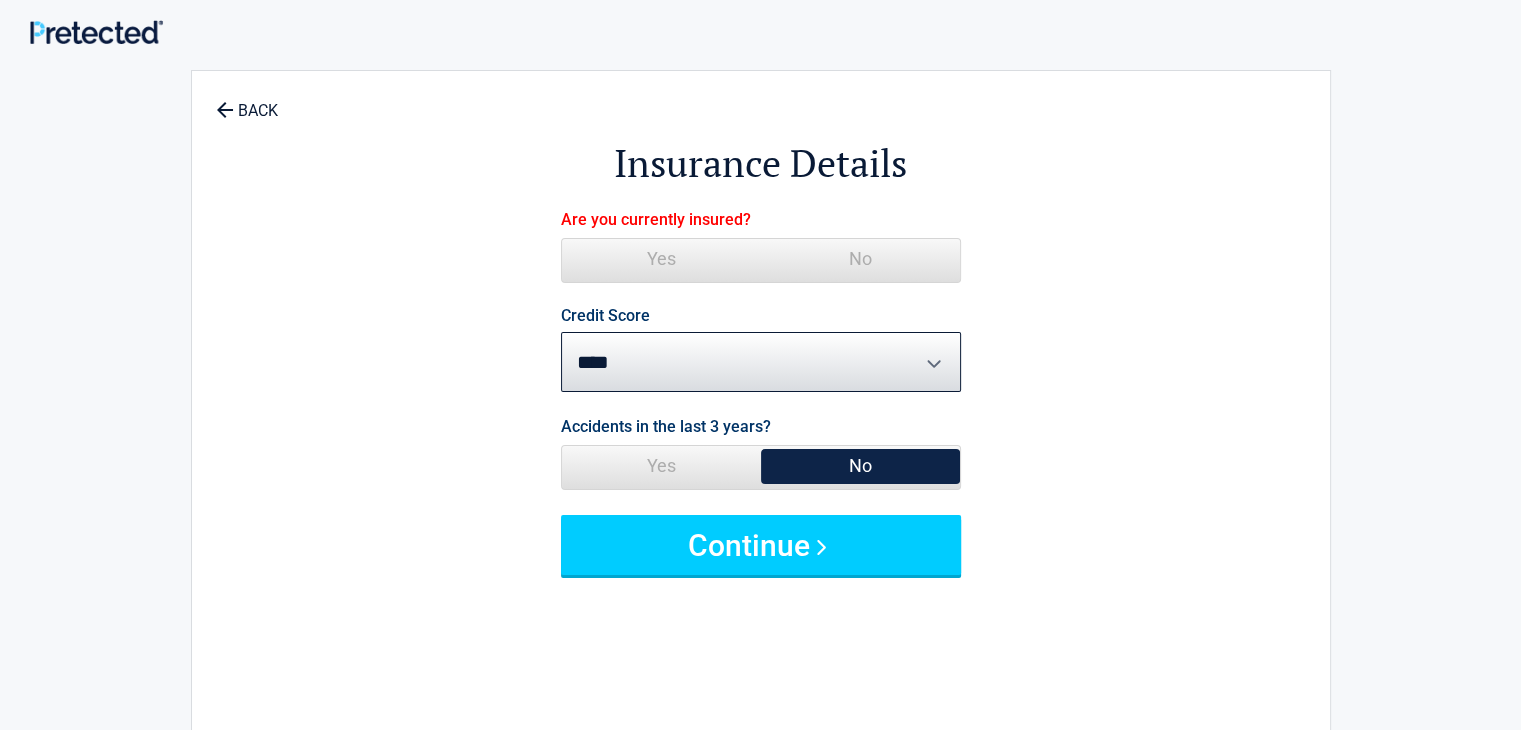 drag, startPoint x: 736, startPoint y: 559, endPoint x: 652, endPoint y: 271, distance: 300 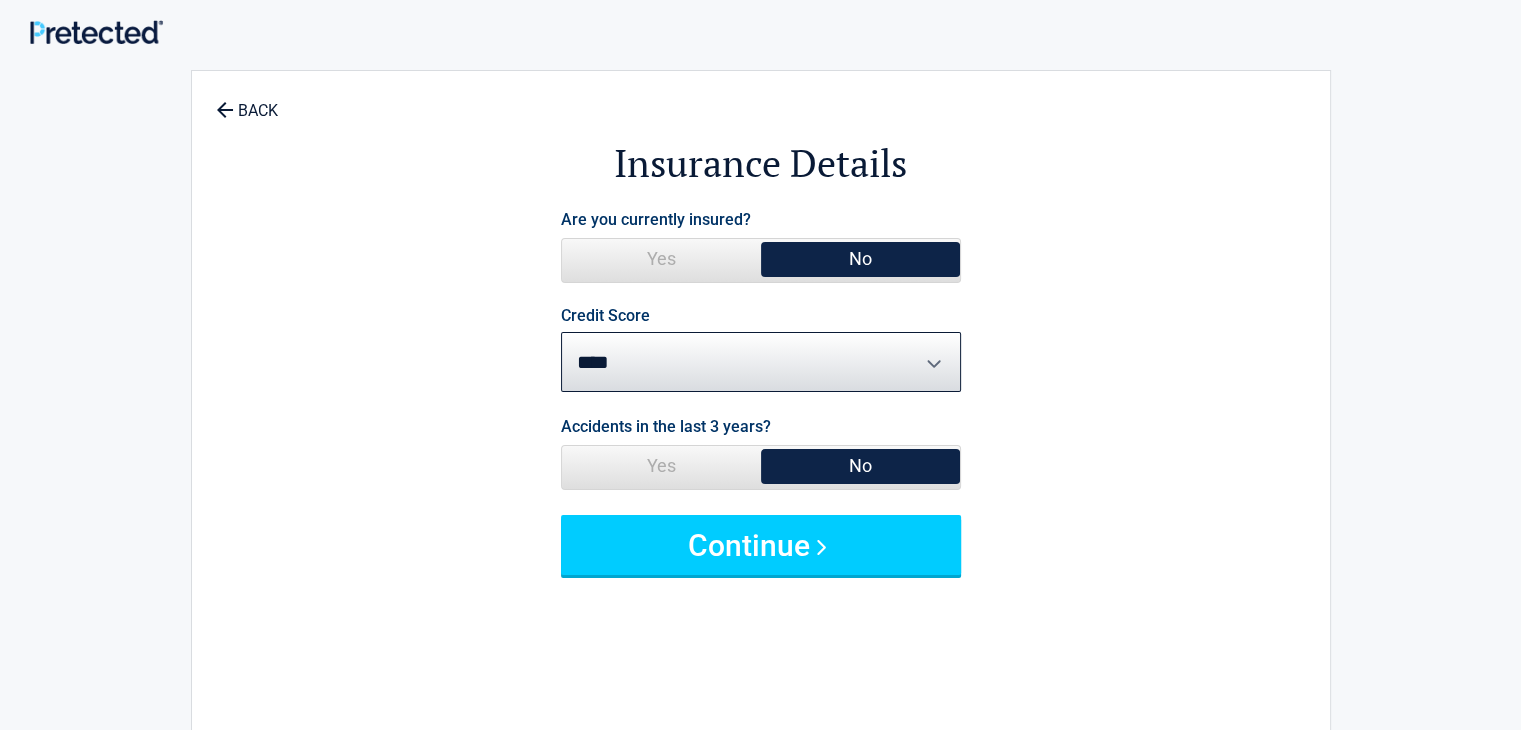 click on "Yes" at bounding box center [661, 259] 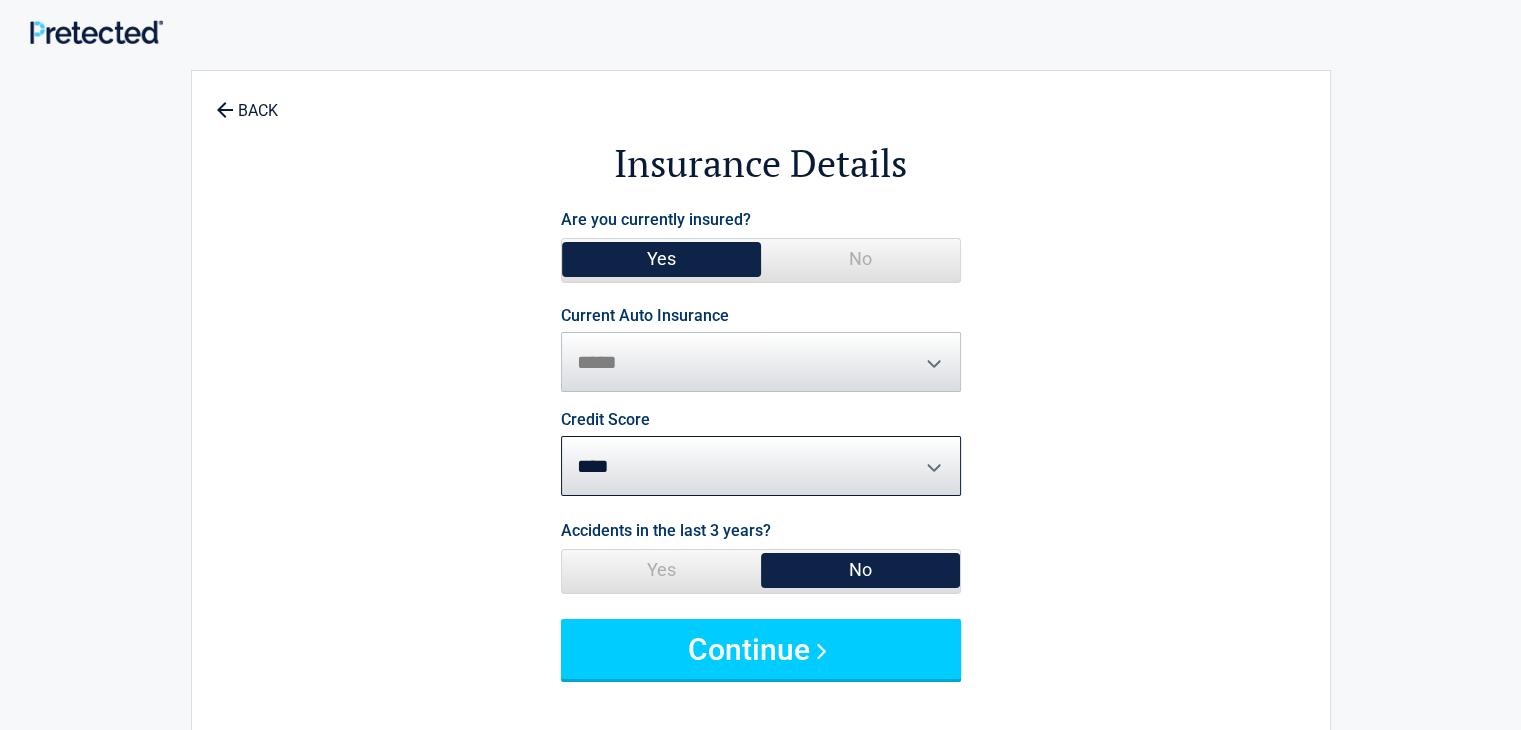 click on "No" at bounding box center [860, 259] 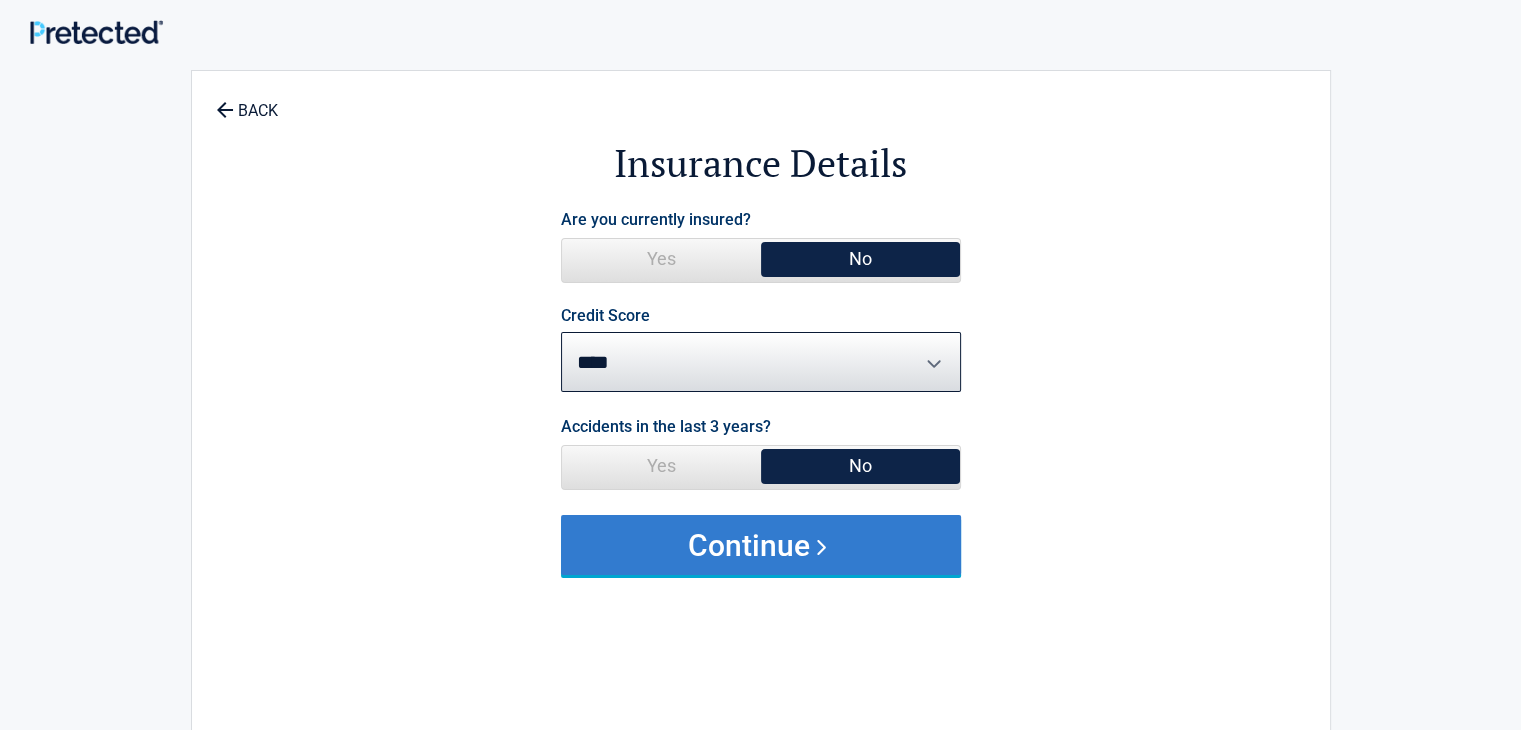 click on "Continue" at bounding box center [761, 545] 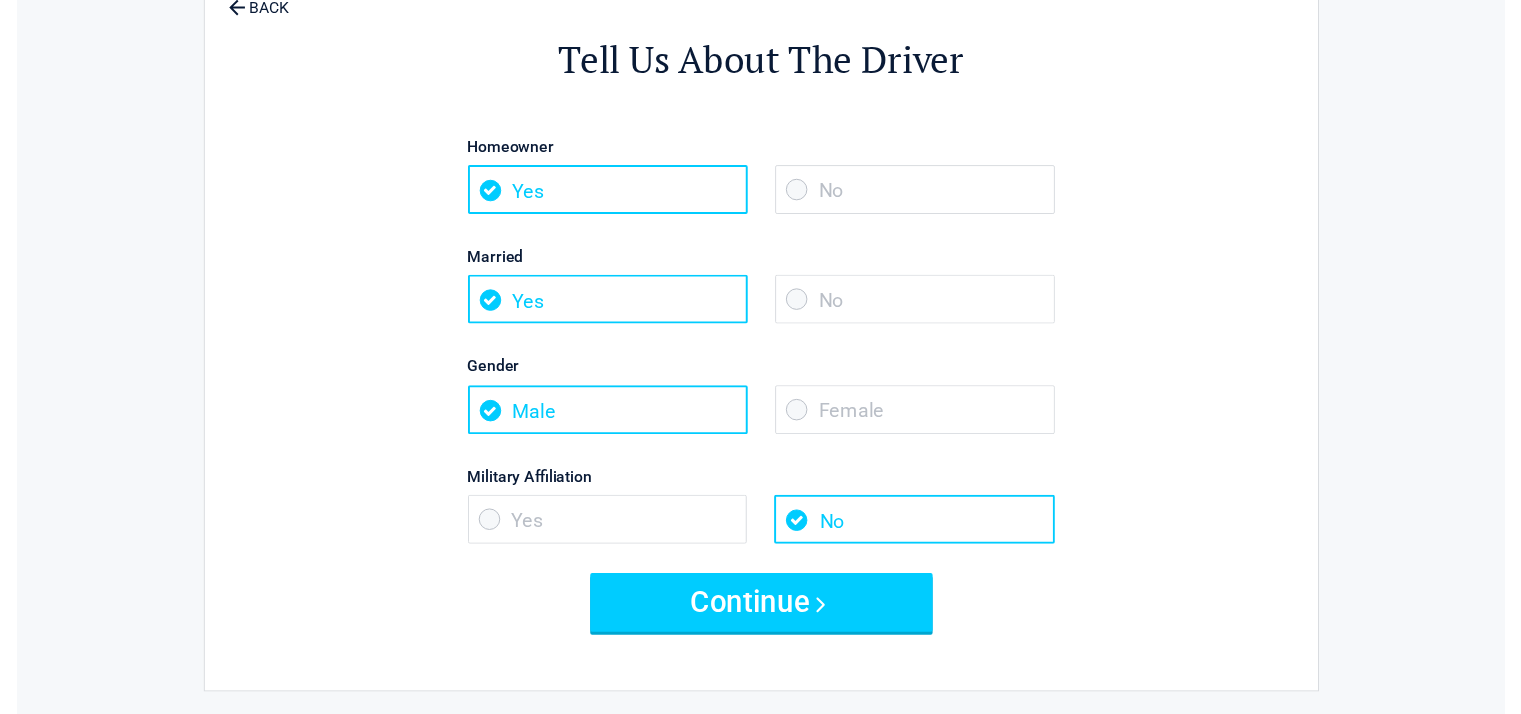 scroll, scrollTop: 144, scrollLeft: 0, axis: vertical 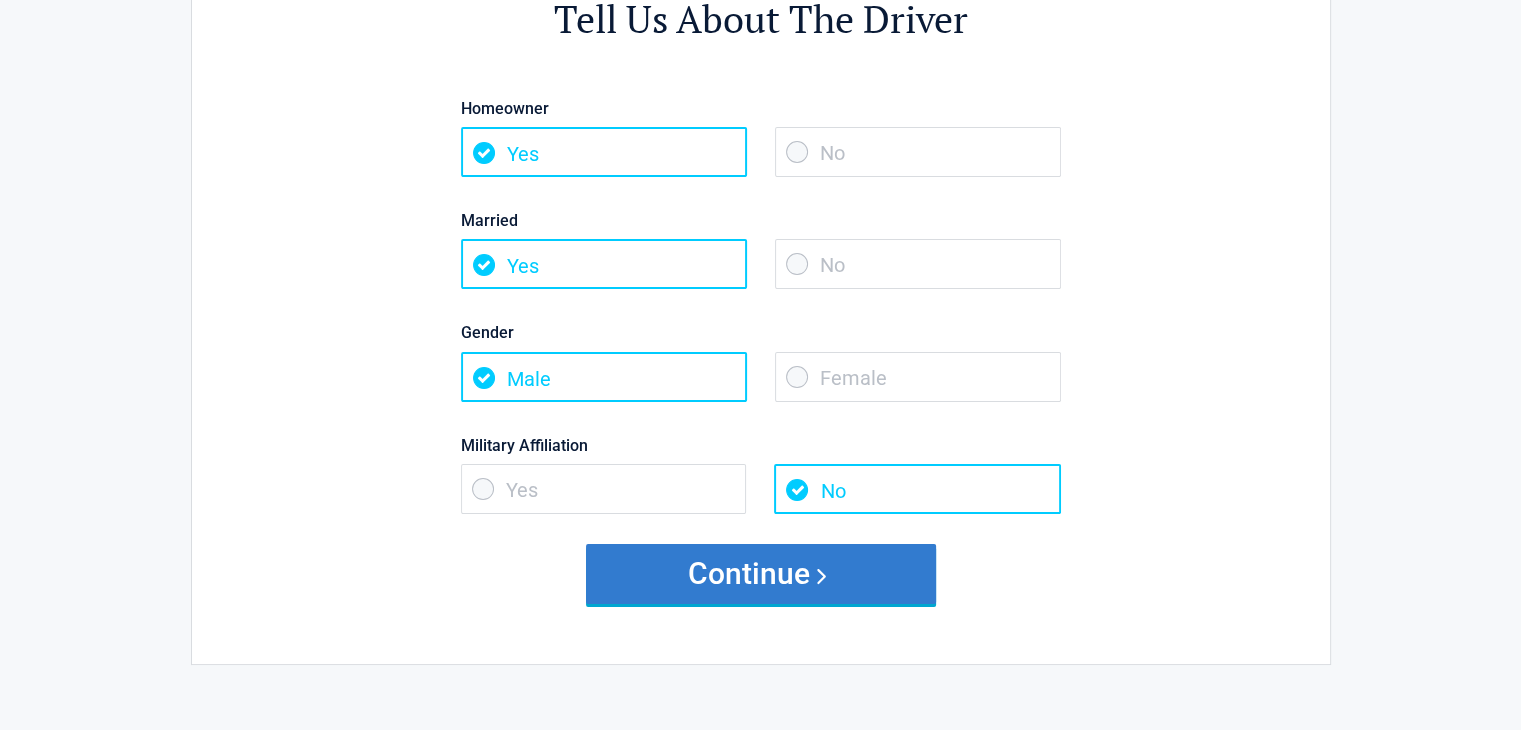 click on "Continue" at bounding box center [761, 574] 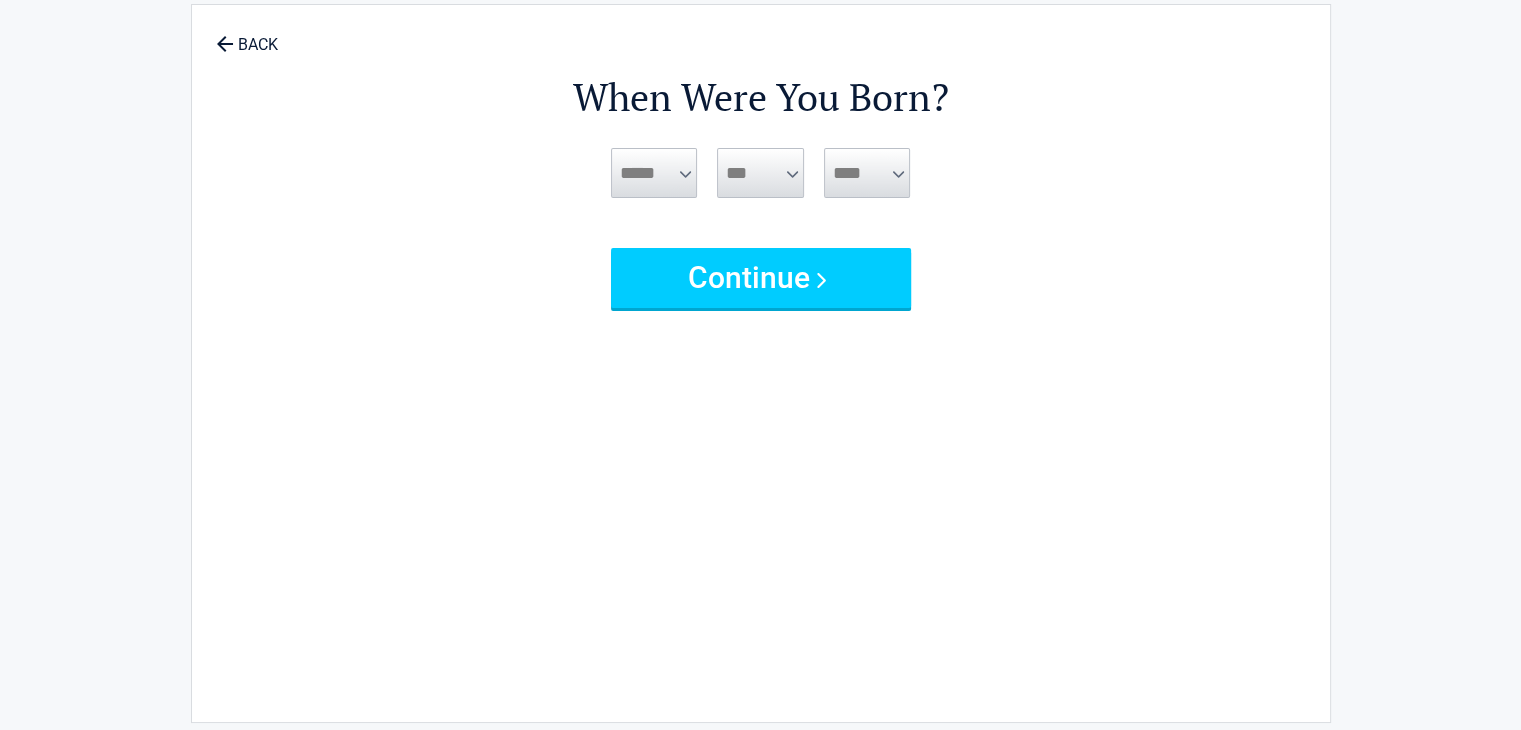 scroll, scrollTop: 0, scrollLeft: 0, axis: both 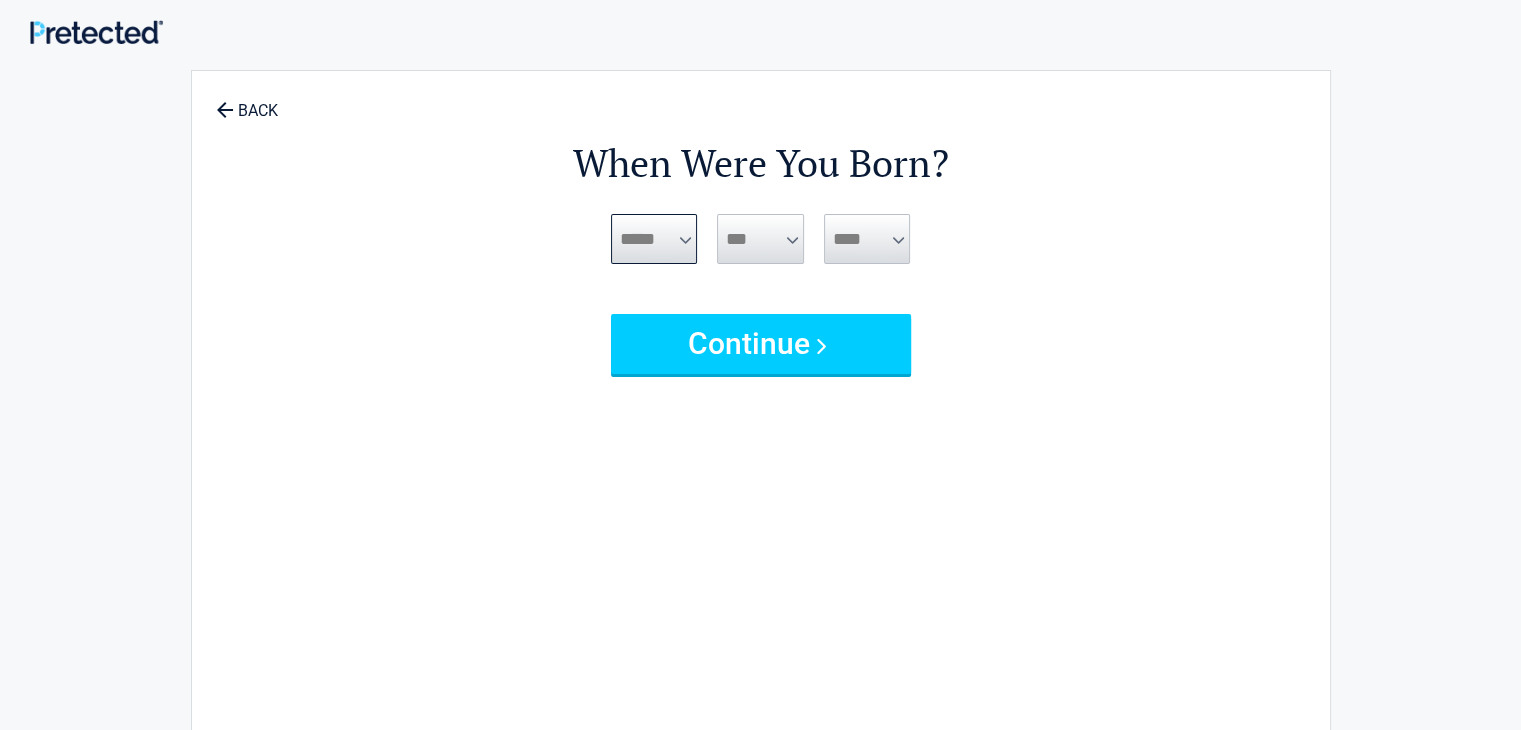 click on "*****
***
***
***
***
***
***
***
***
***
***
***
***" at bounding box center [654, 239] 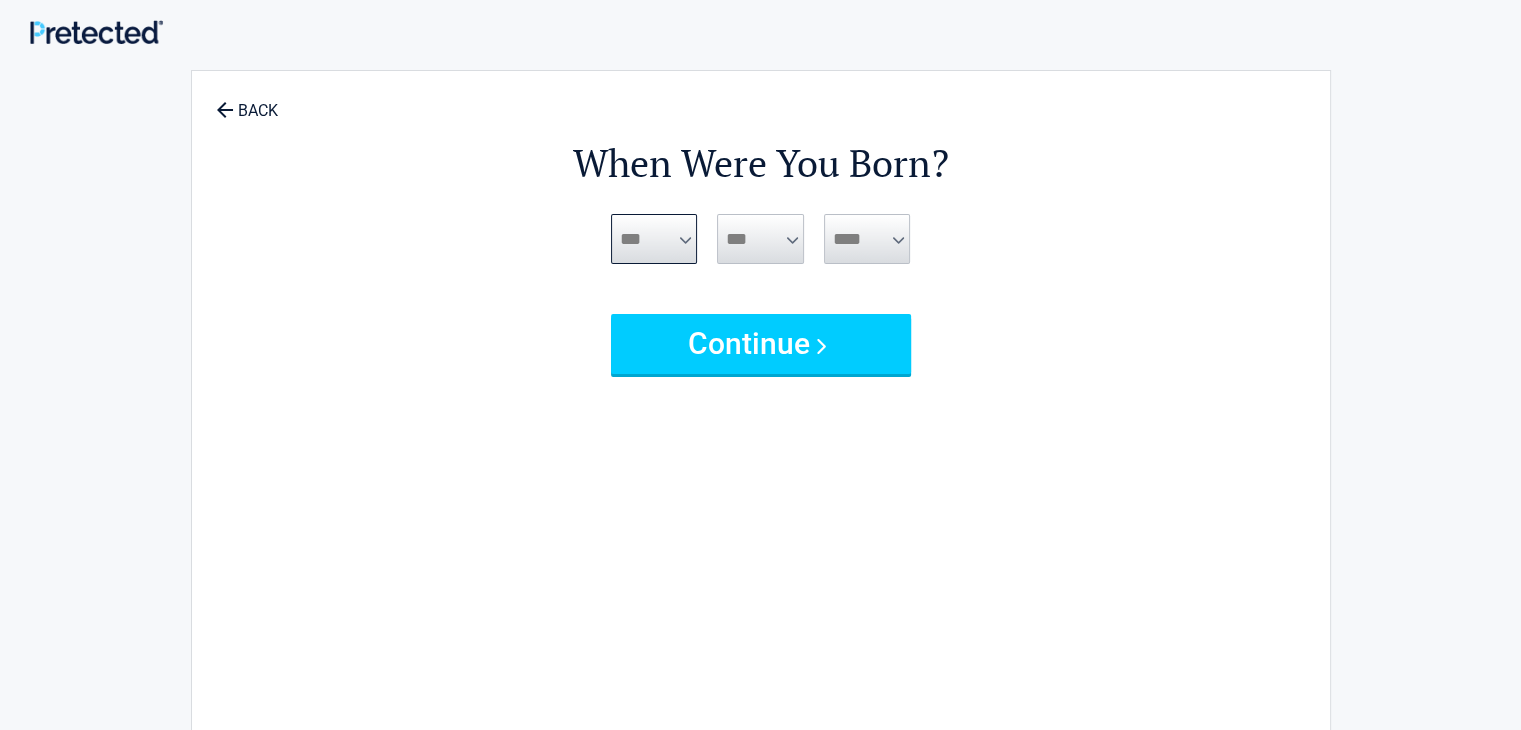 click on "*****
***
***
***
***
***
***
***
***
***
***
***
***" at bounding box center [654, 239] 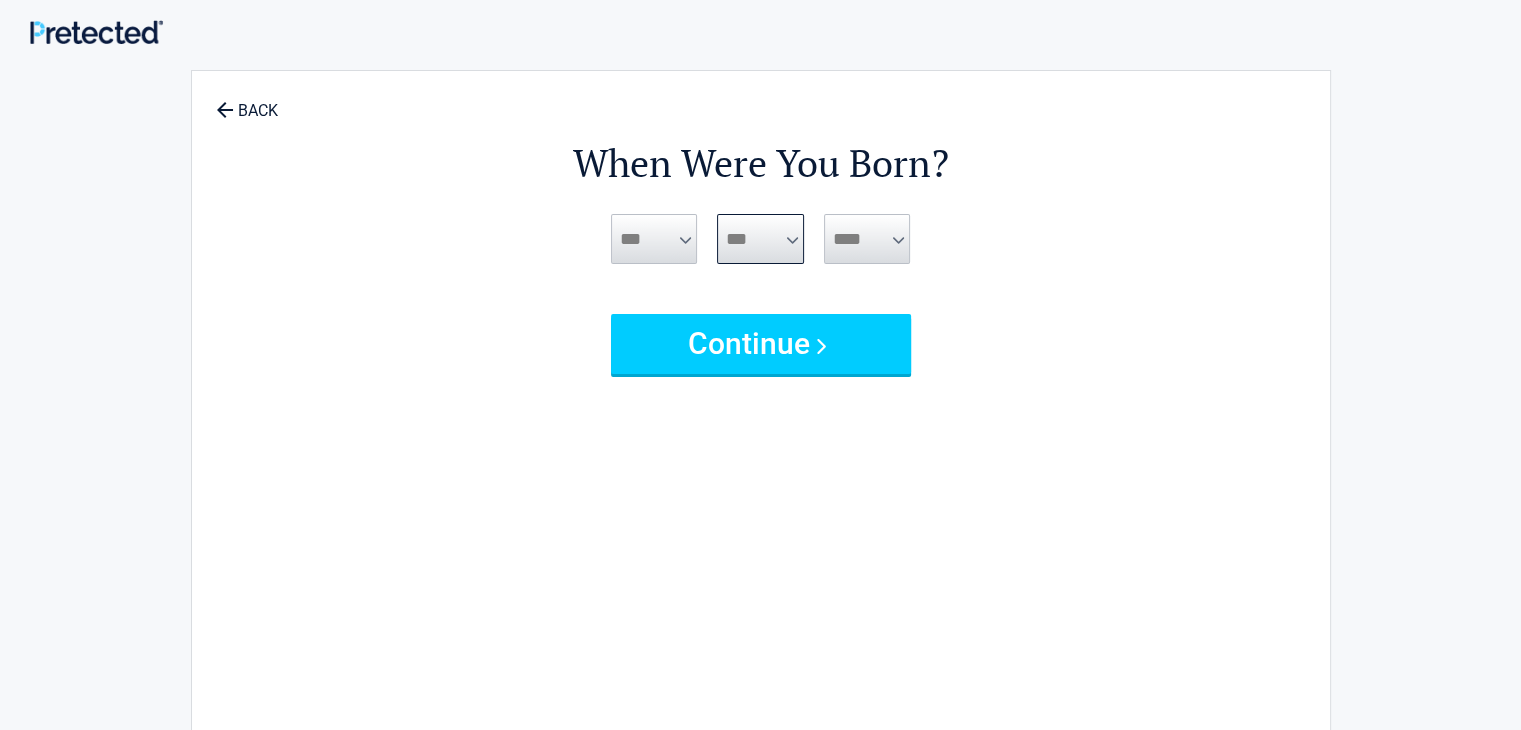 click on "*** * * * * * * * * * ** ** ** ** ** ** ** ** ** ** ** ** ** ** ** ** ** ** ** ** **" at bounding box center [760, 239] 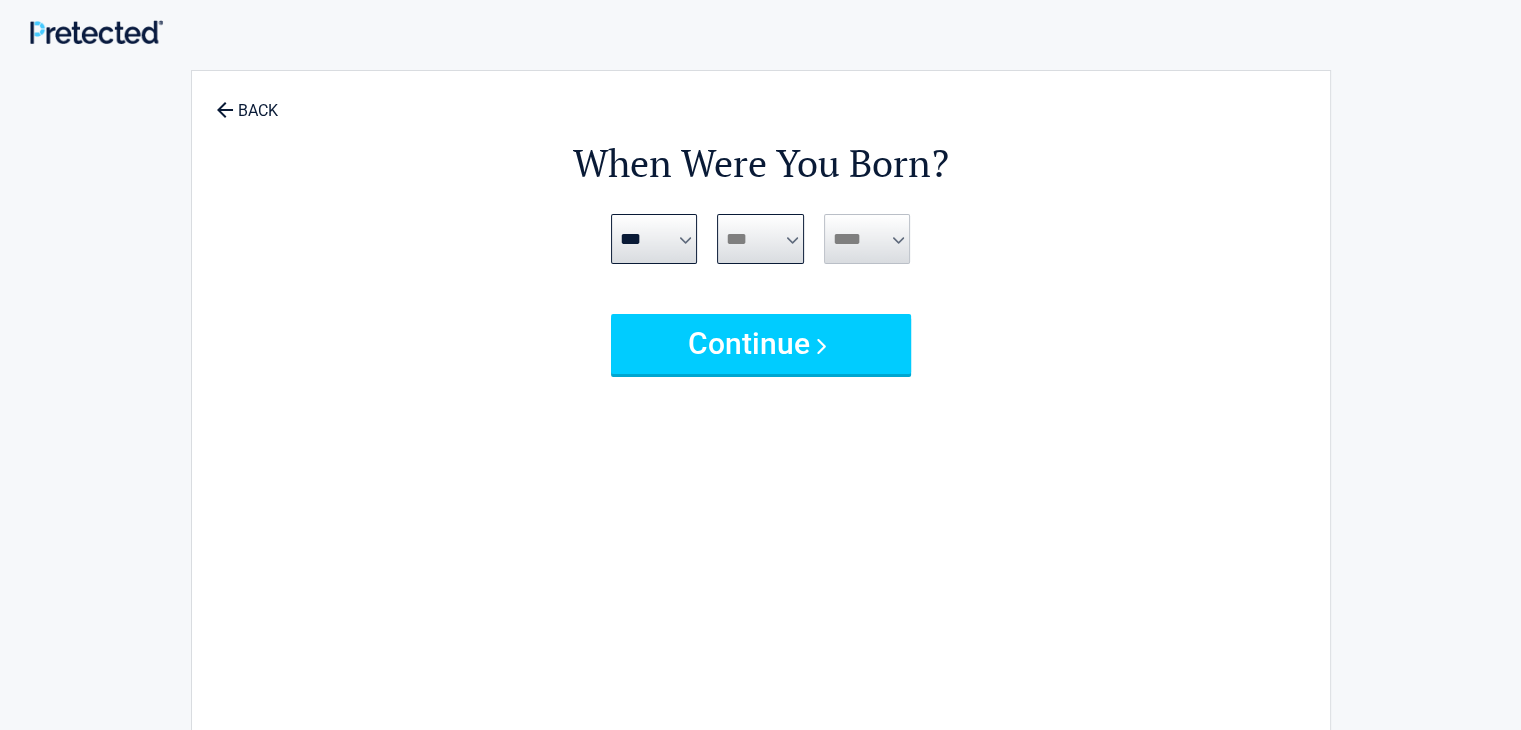 select on "**" 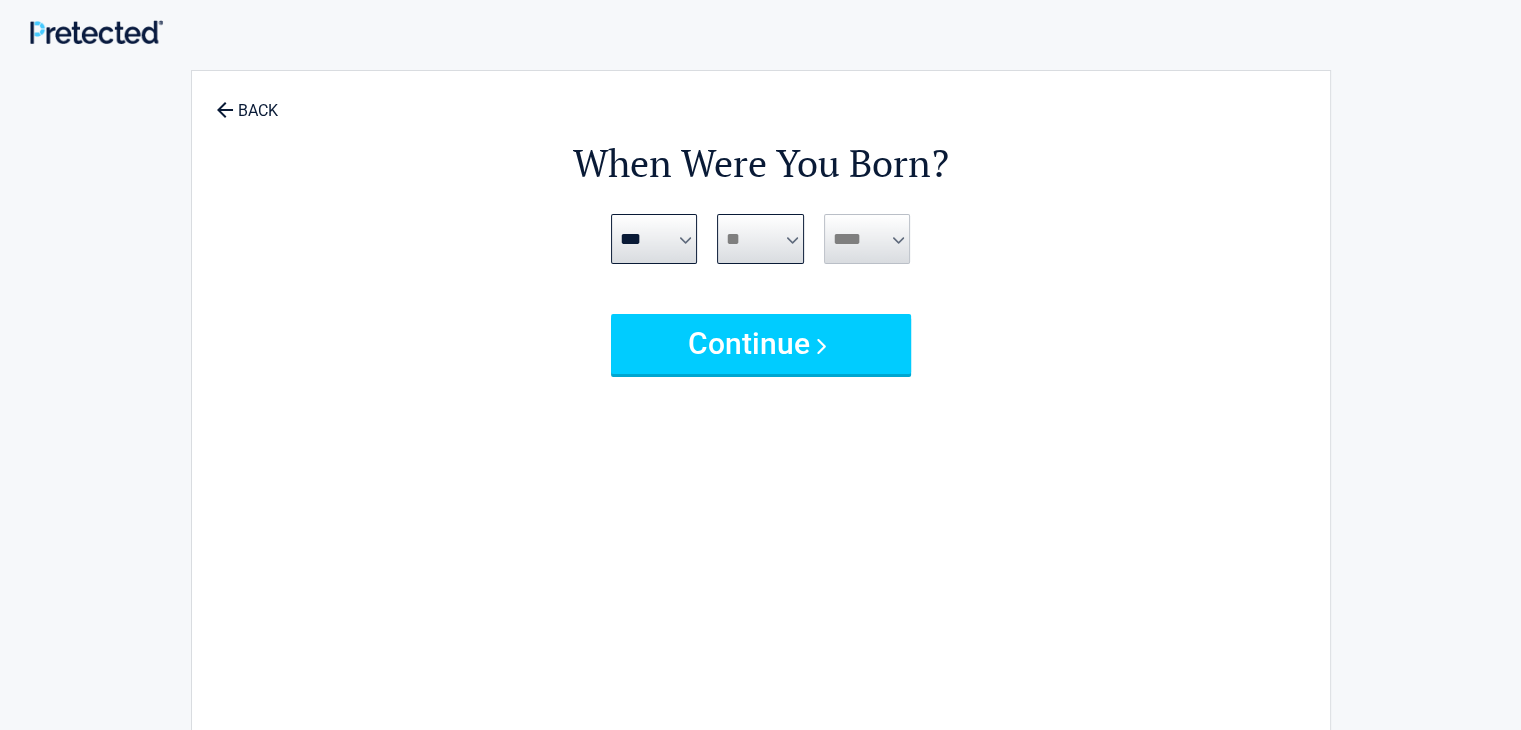 click on "*** * * * * * * * * * ** ** ** ** ** ** ** ** ** ** ** ** ** ** ** ** ** ** ** ** **" at bounding box center (760, 239) 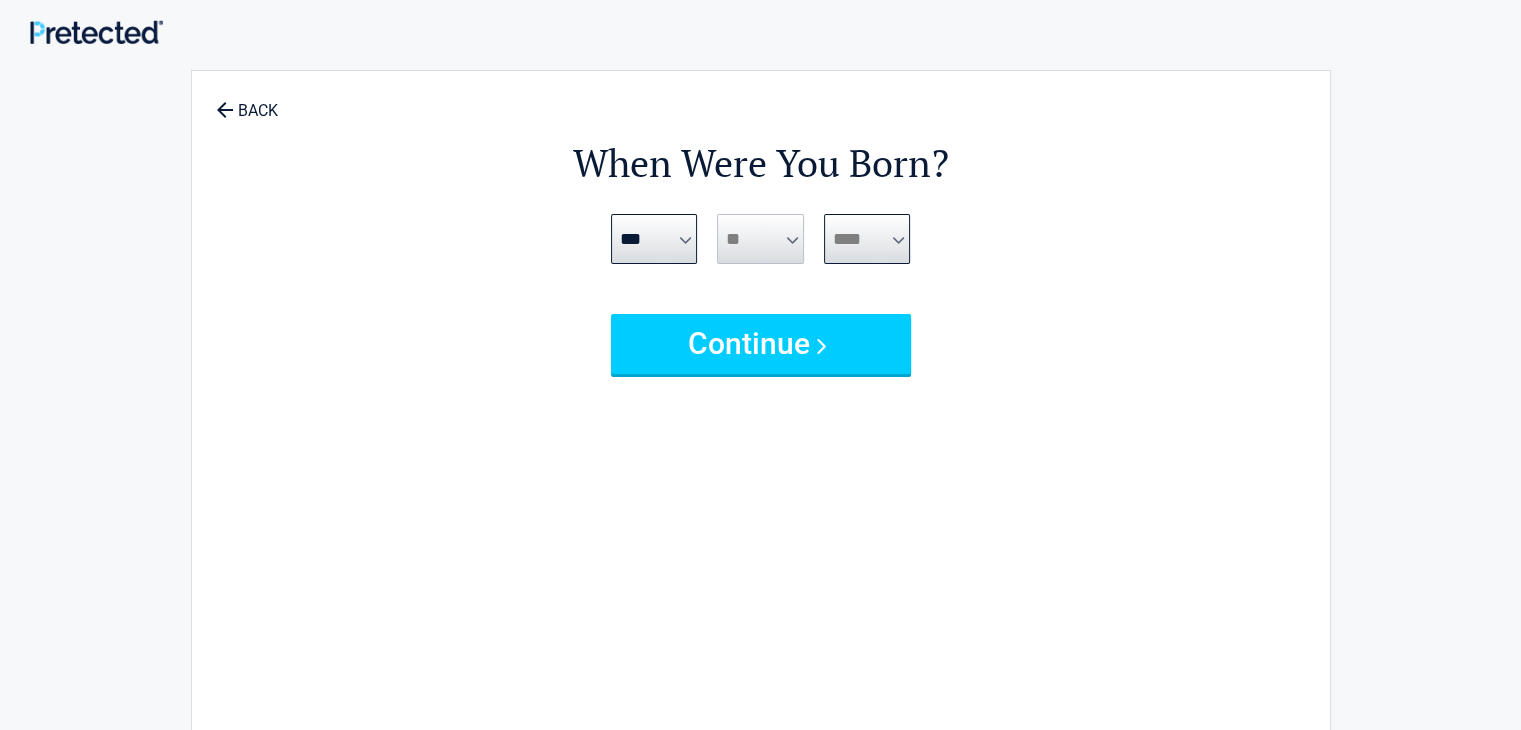 click on "****
****
****
****
****
****
****
****
****
****
****
****
****
****
****
****
****
****
****
****
****
****
****
****
****
****
****
****
****
****
****
****
****
****
****
****
****
****
****
****
****
****
****
****
****
****
****
****
****
****
****
****
****
****
****
****
****
****
****
****
****
****
****
****" at bounding box center (867, 239) 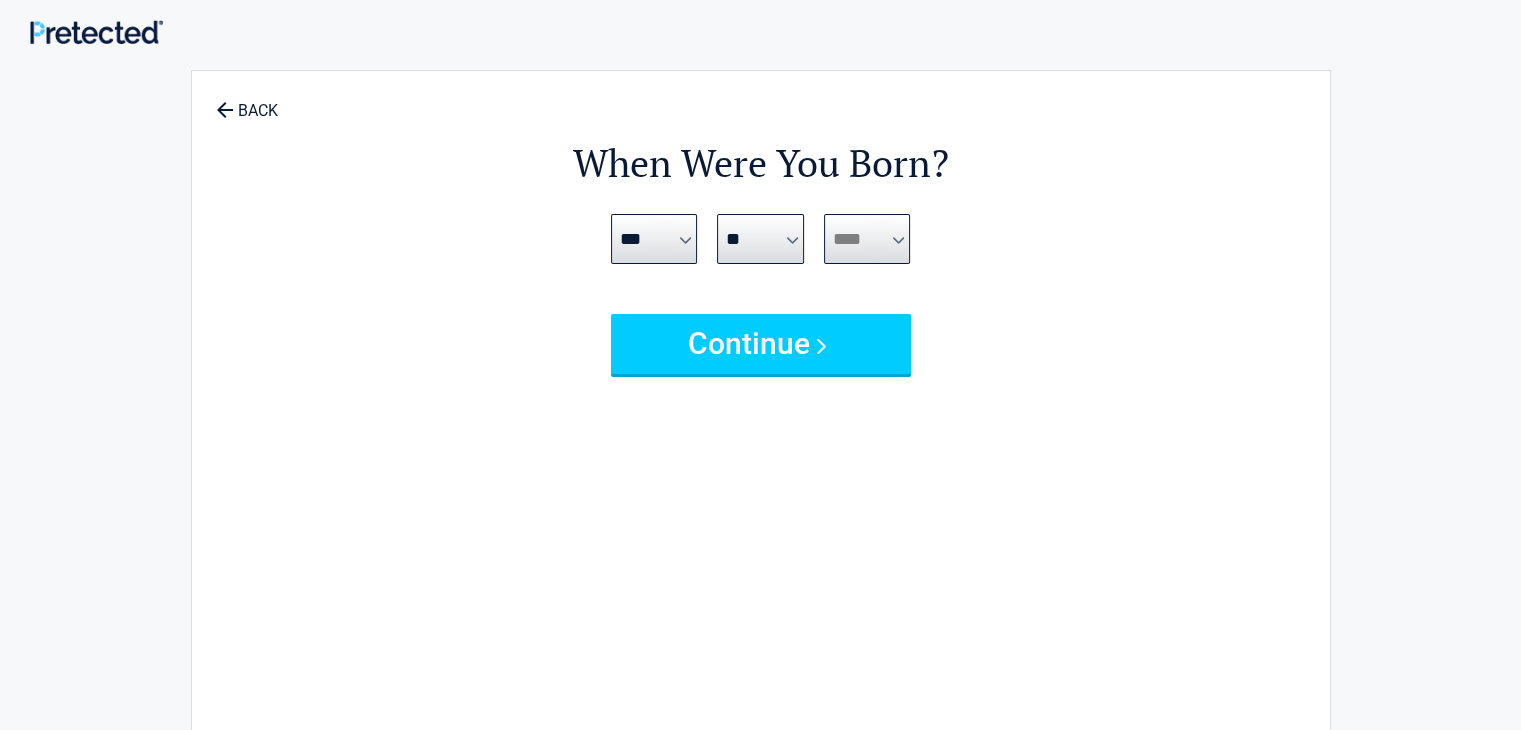 click on "****
****
****
****
****
****
****
****
****
****
****
****
****
****
****
****
****
****
****
****
****
****
****
****
****
****
****
****
****
****
****
****
****
****
****
****
****
****
****
****
****
****
****
****
****
****
****
****
****
****
****
****
****
****
****
****
****
****
****
****
****
****
****
****" at bounding box center (867, 239) 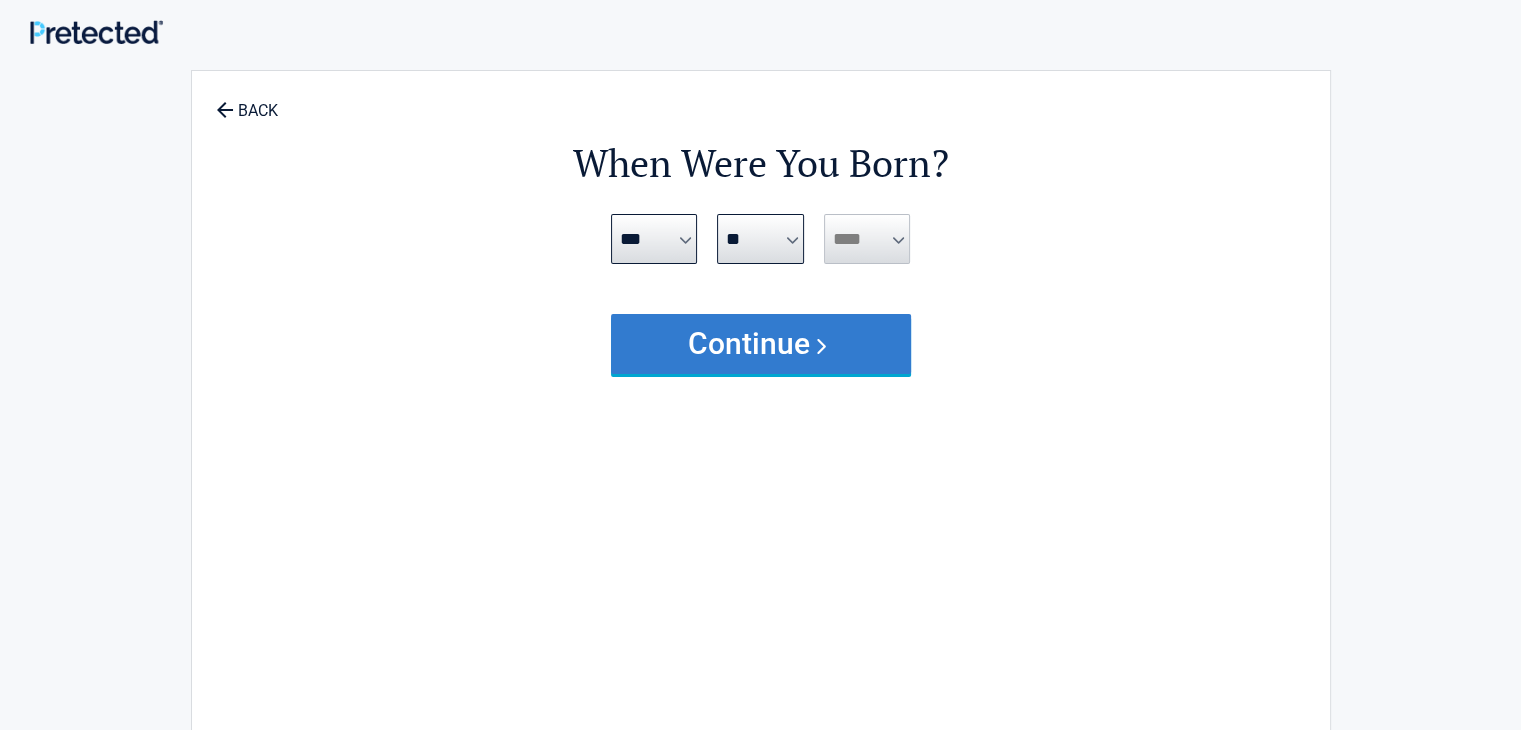 click on "Continue" at bounding box center (761, 344) 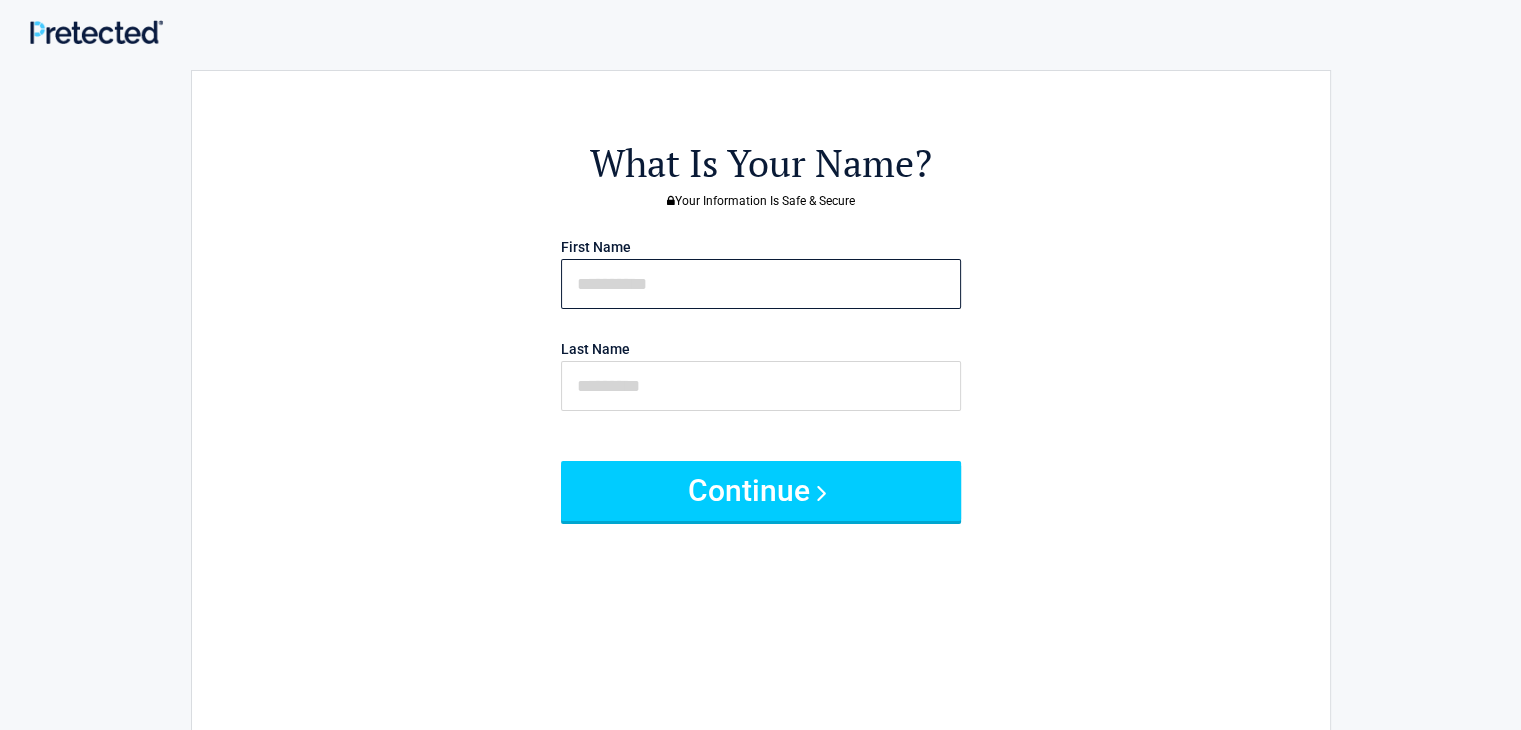 click at bounding box center [761, 284] 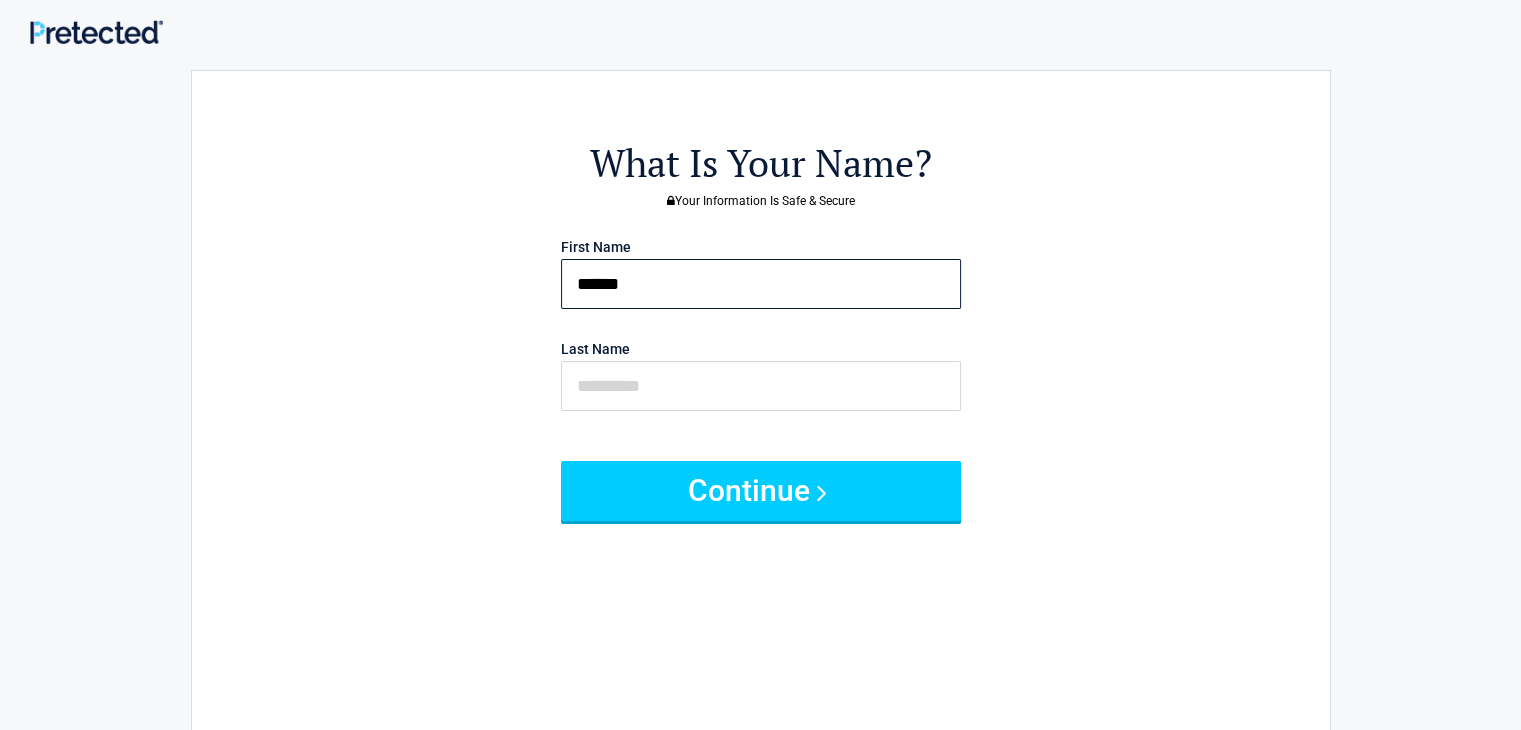 type on "******" 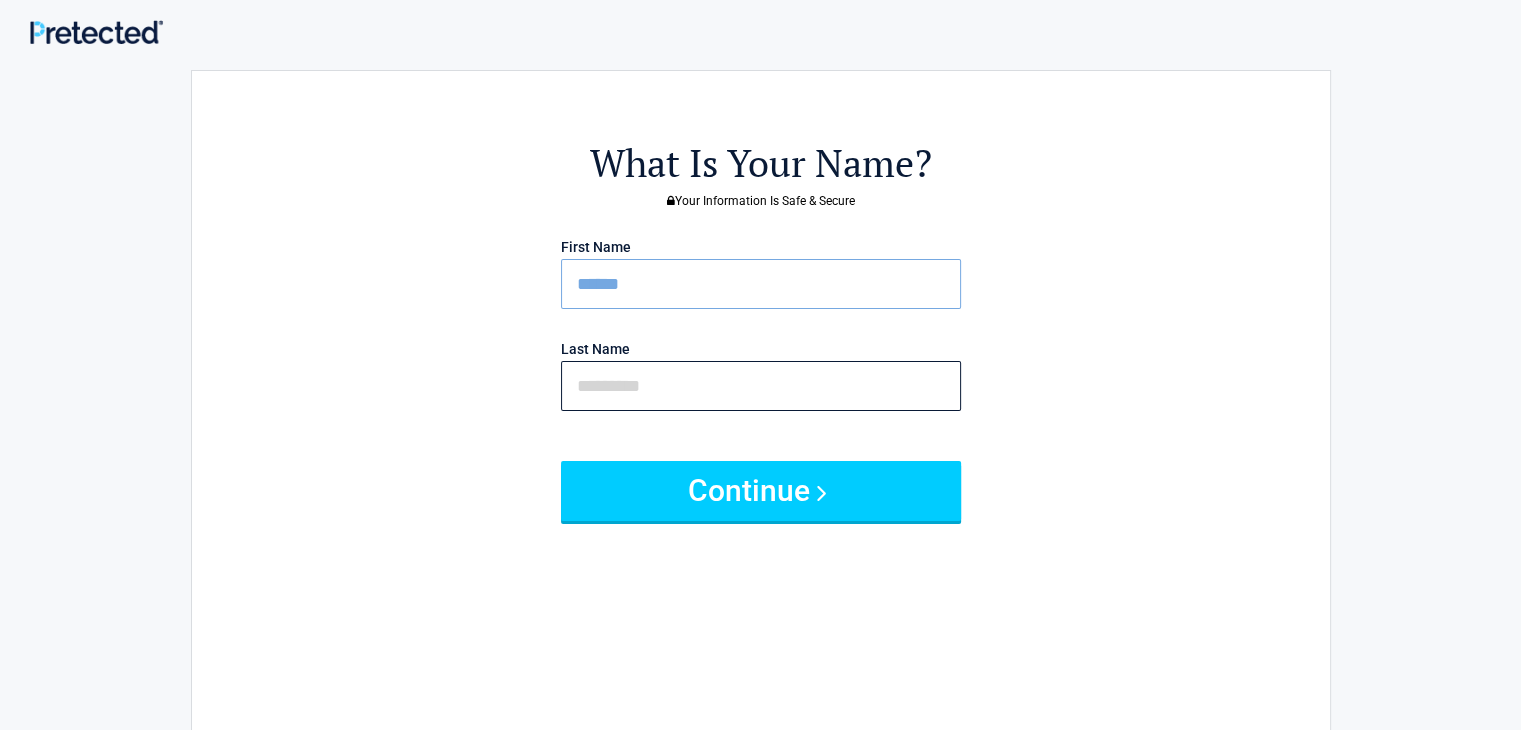 click at bounding box center [761, 386] 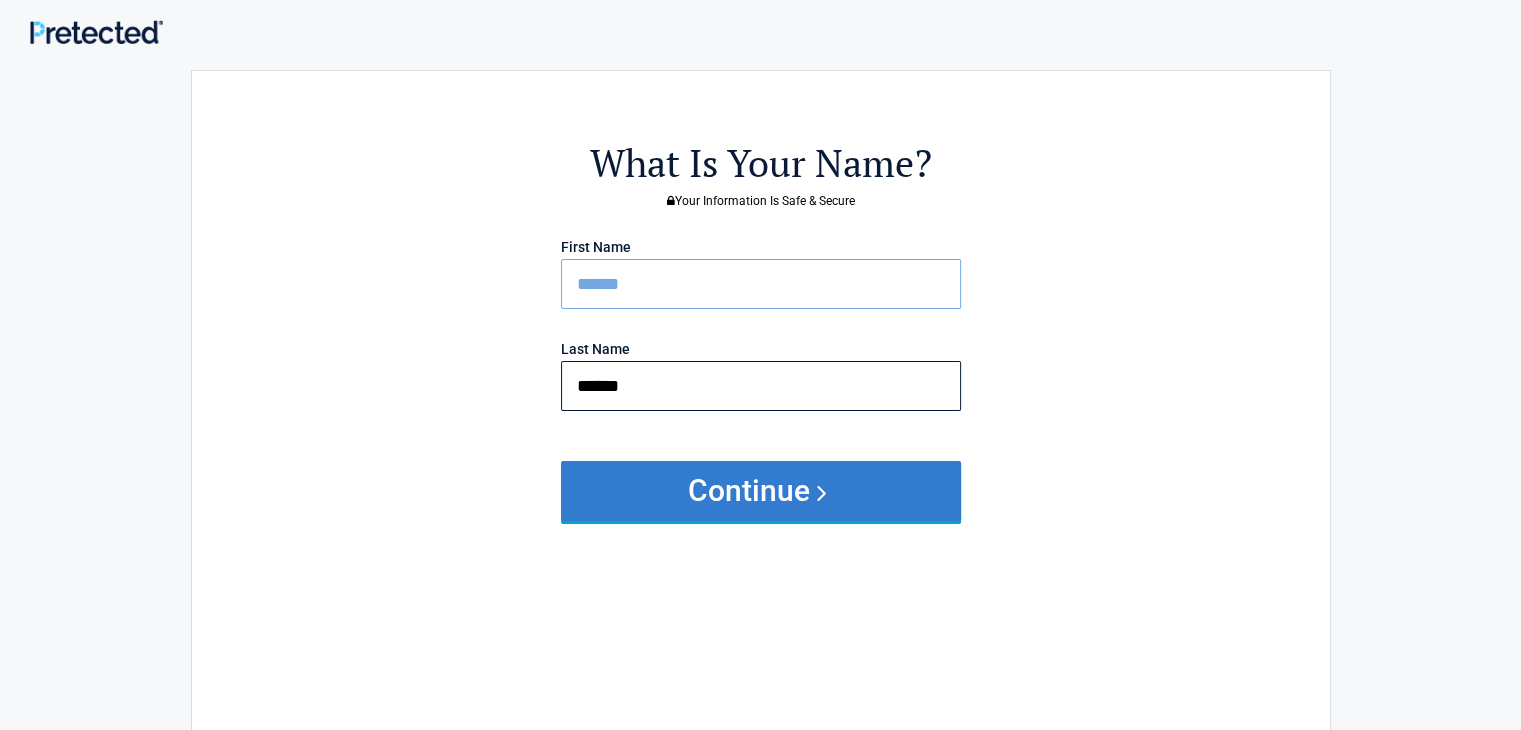 type on "******" 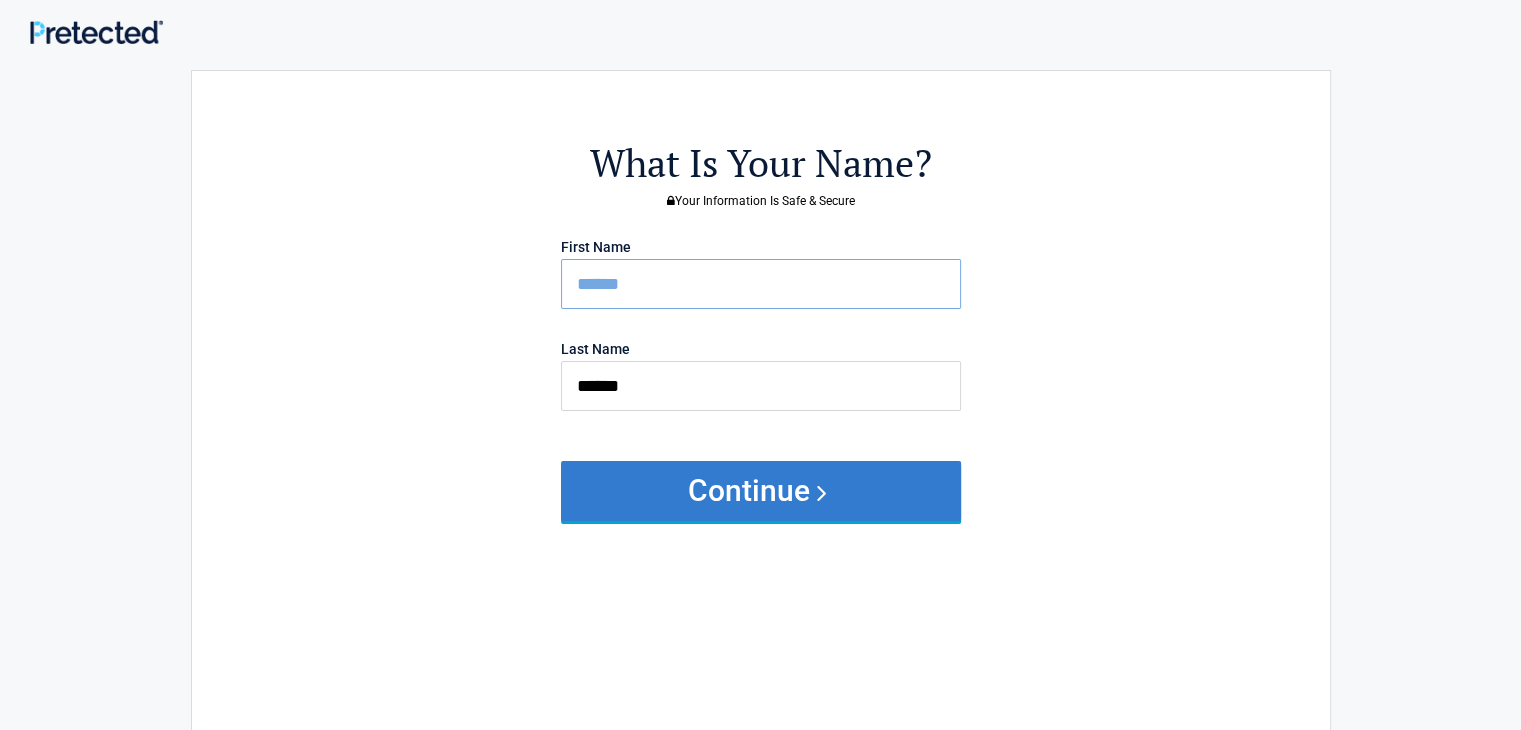 click on "Continue" at bounding box center [761, 491] 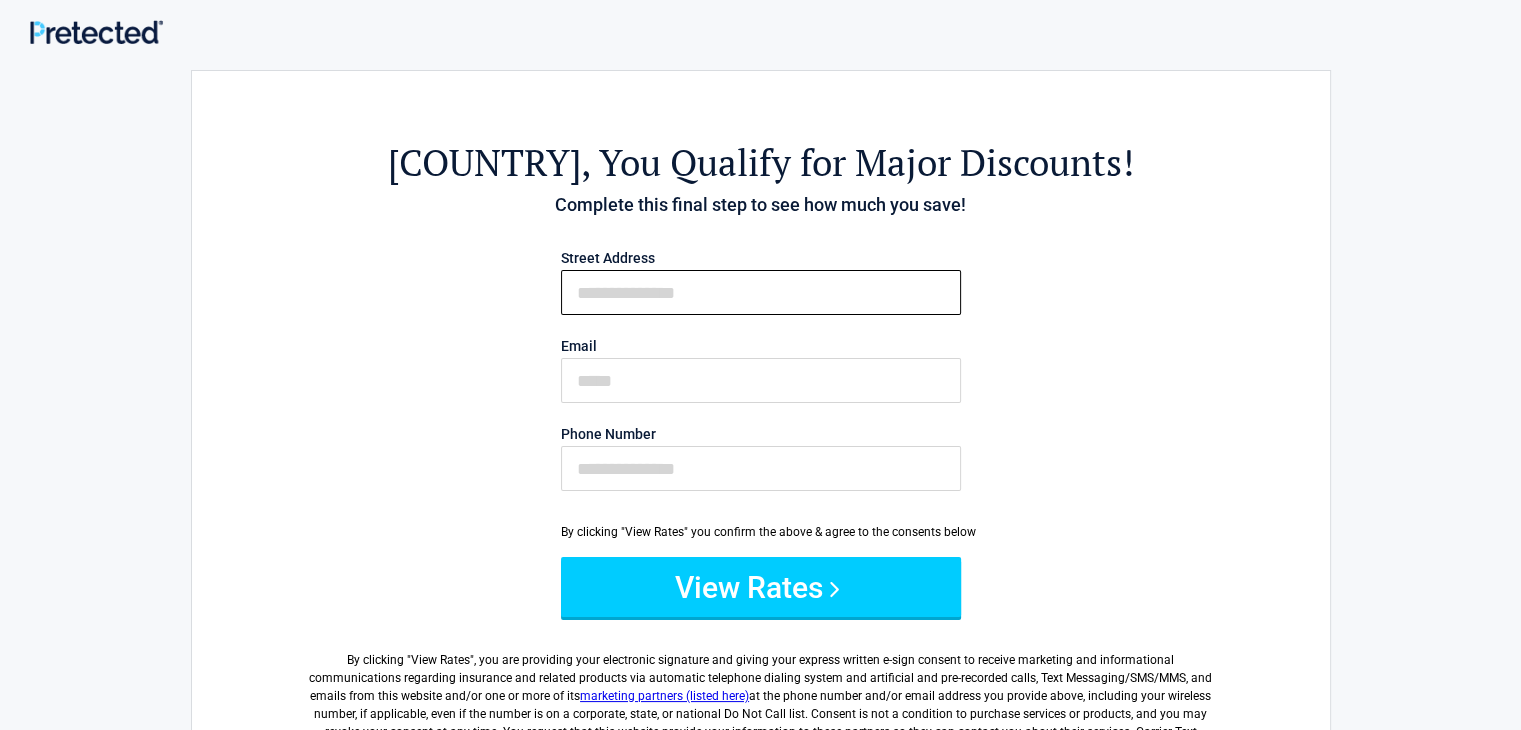 click on "First Name" at bounding box center (761, 292) 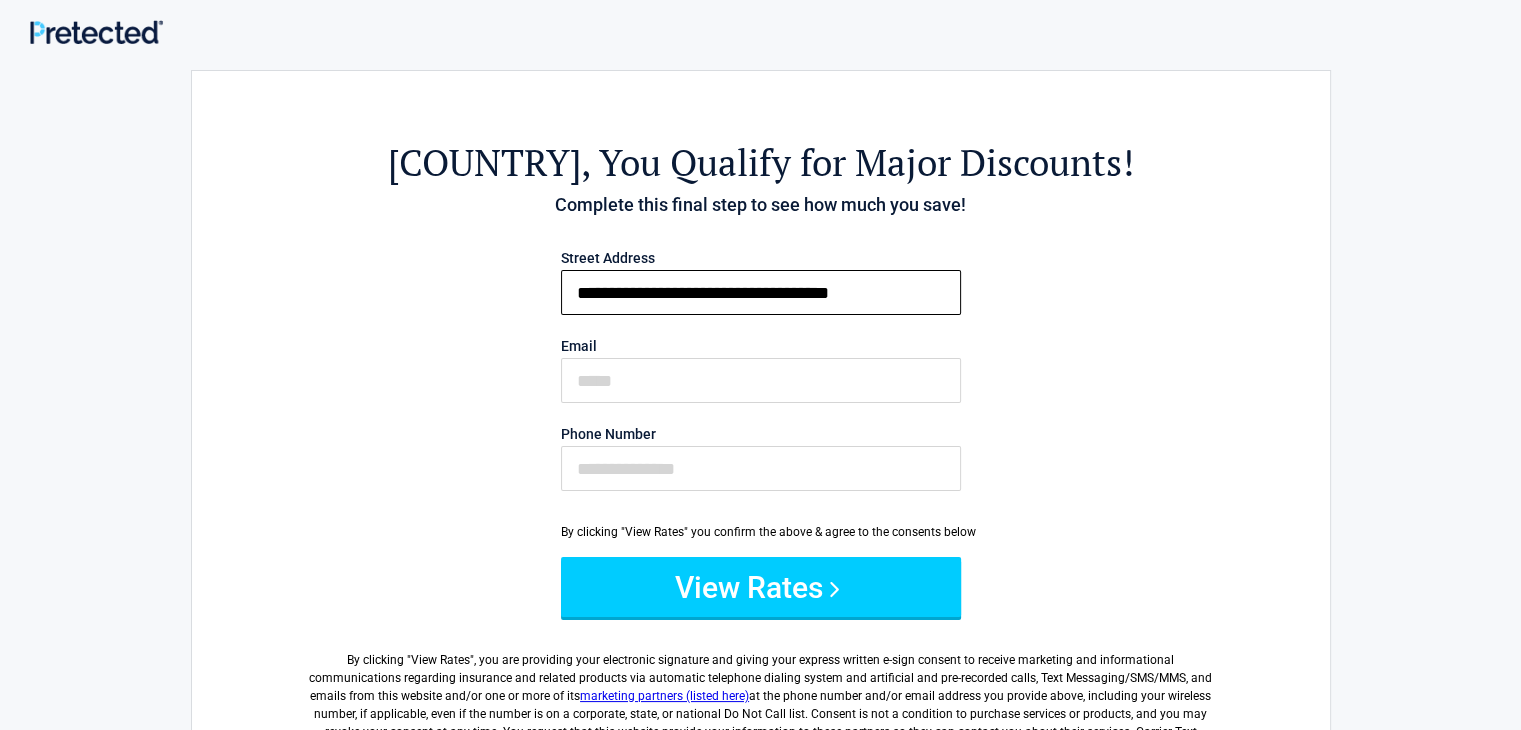 type on "**********" 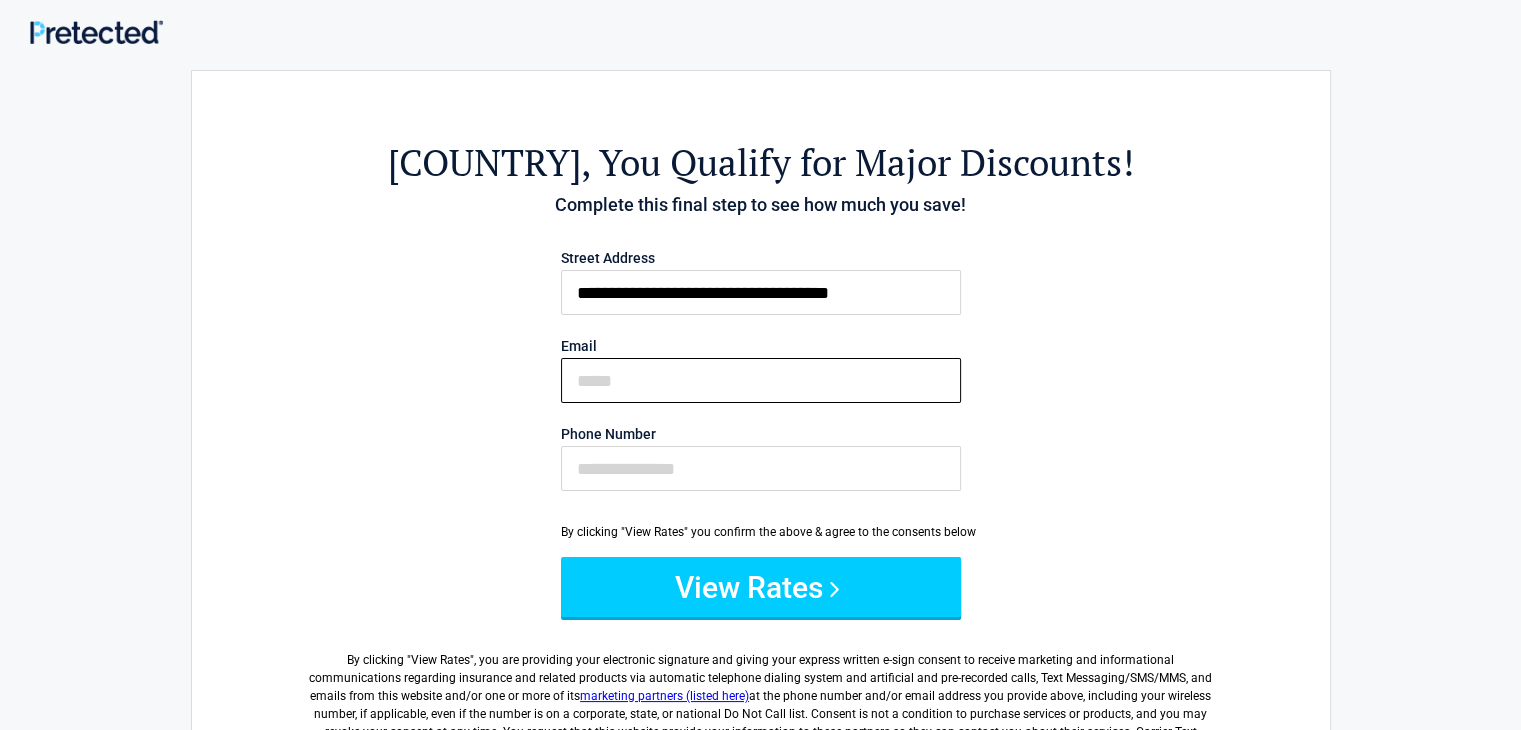 click on "Email" at bounding box center (761, 380) 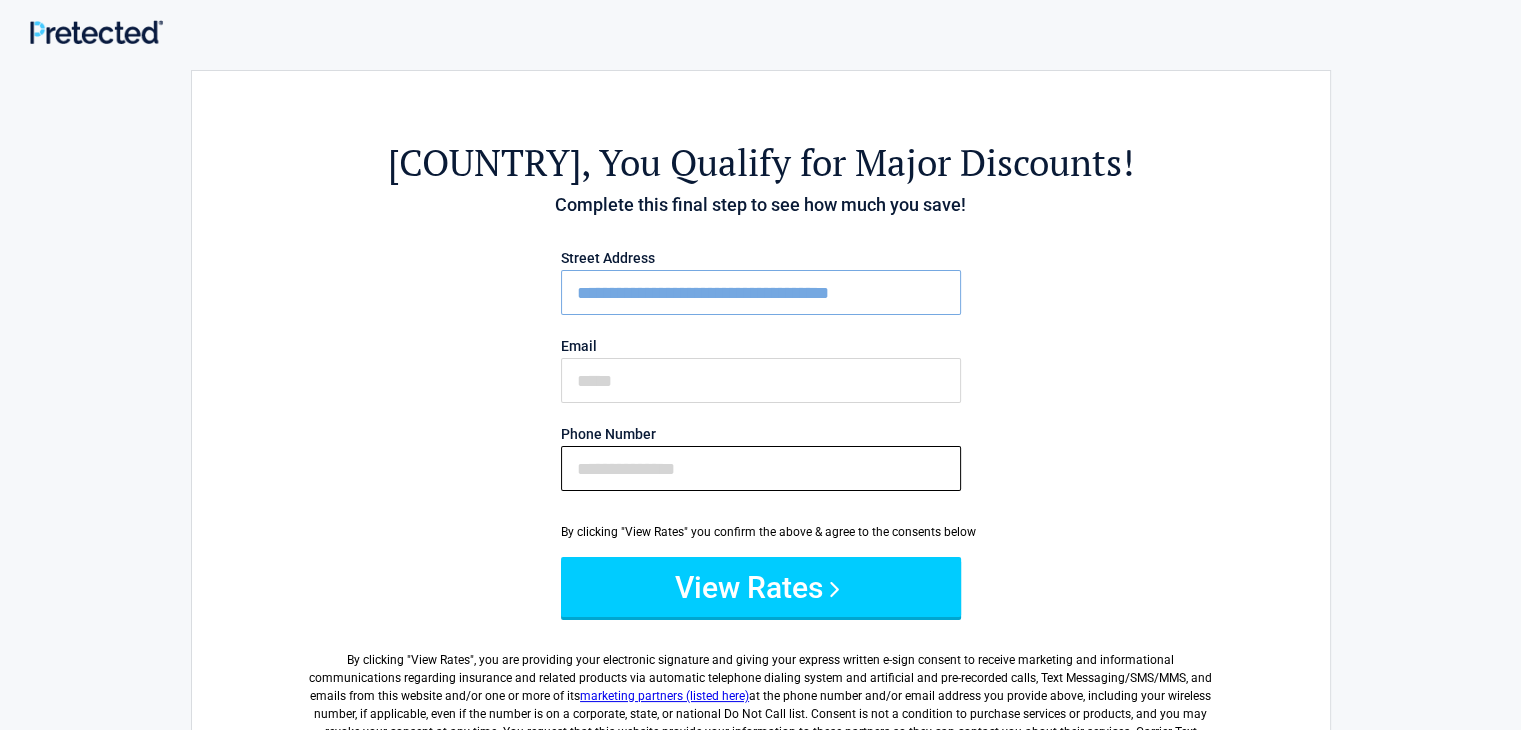 click on "Phone Number" at bounding box center (761, 468) 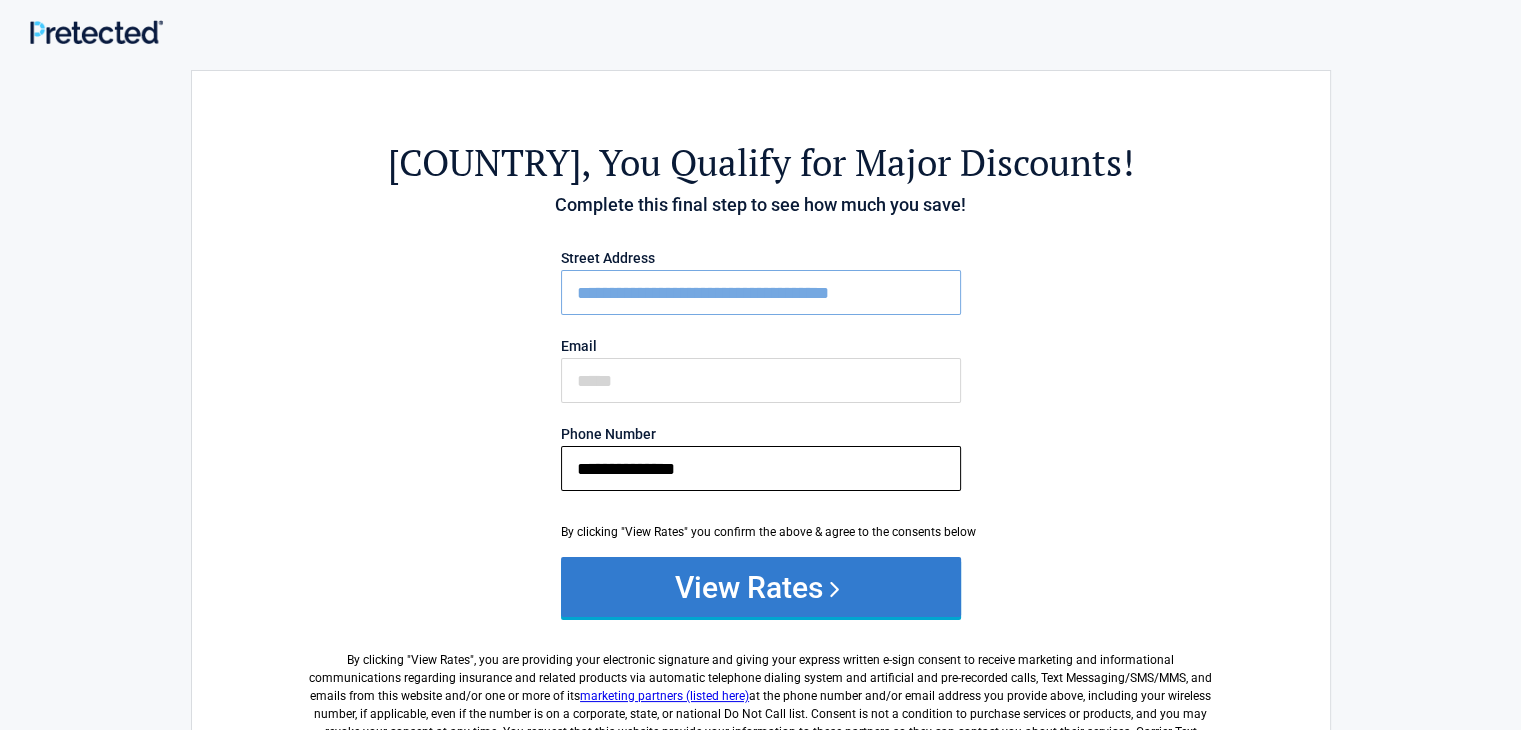 type on "**********" 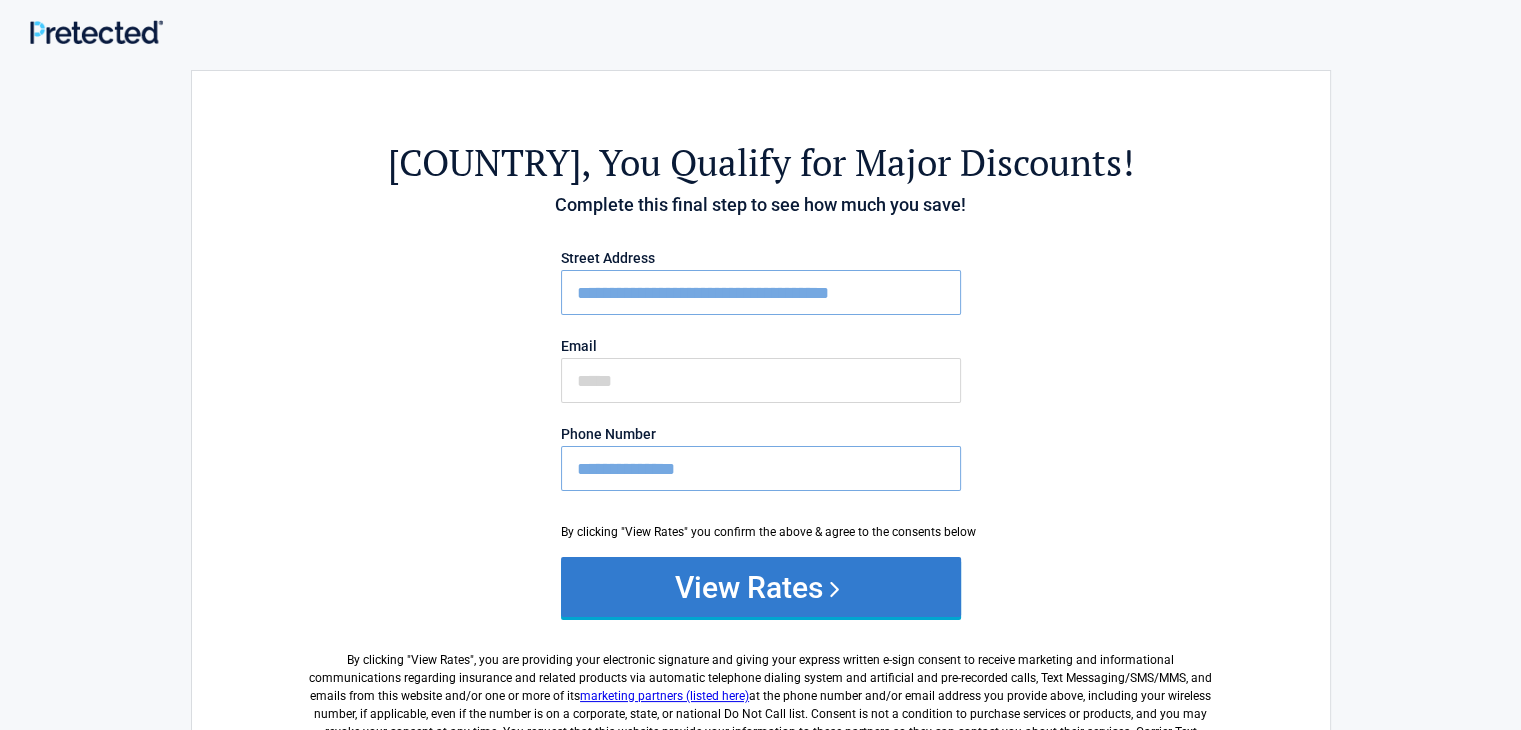 click on "View Rates" at bounding box center (761, 587) 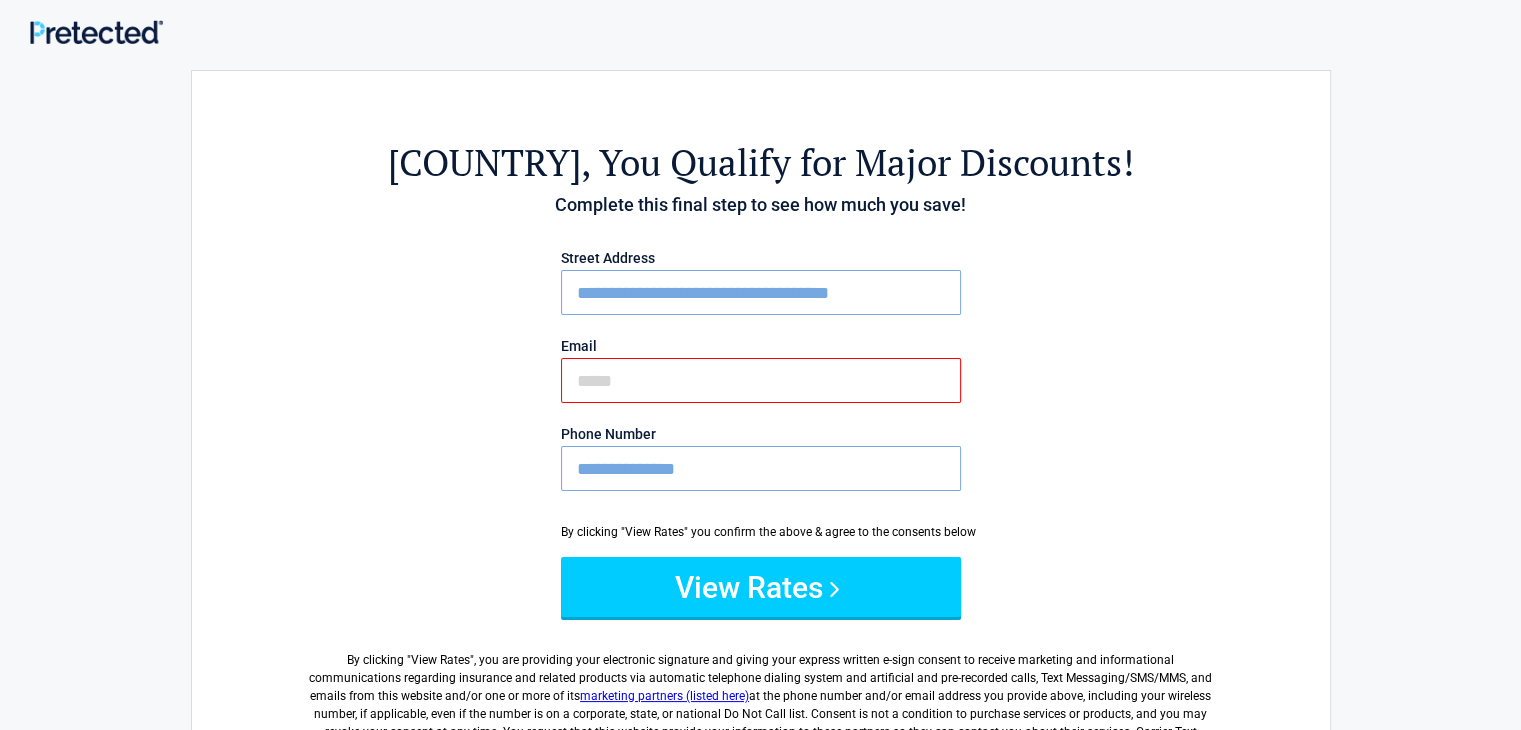 click on "Email" at bounding box center [761, 380] 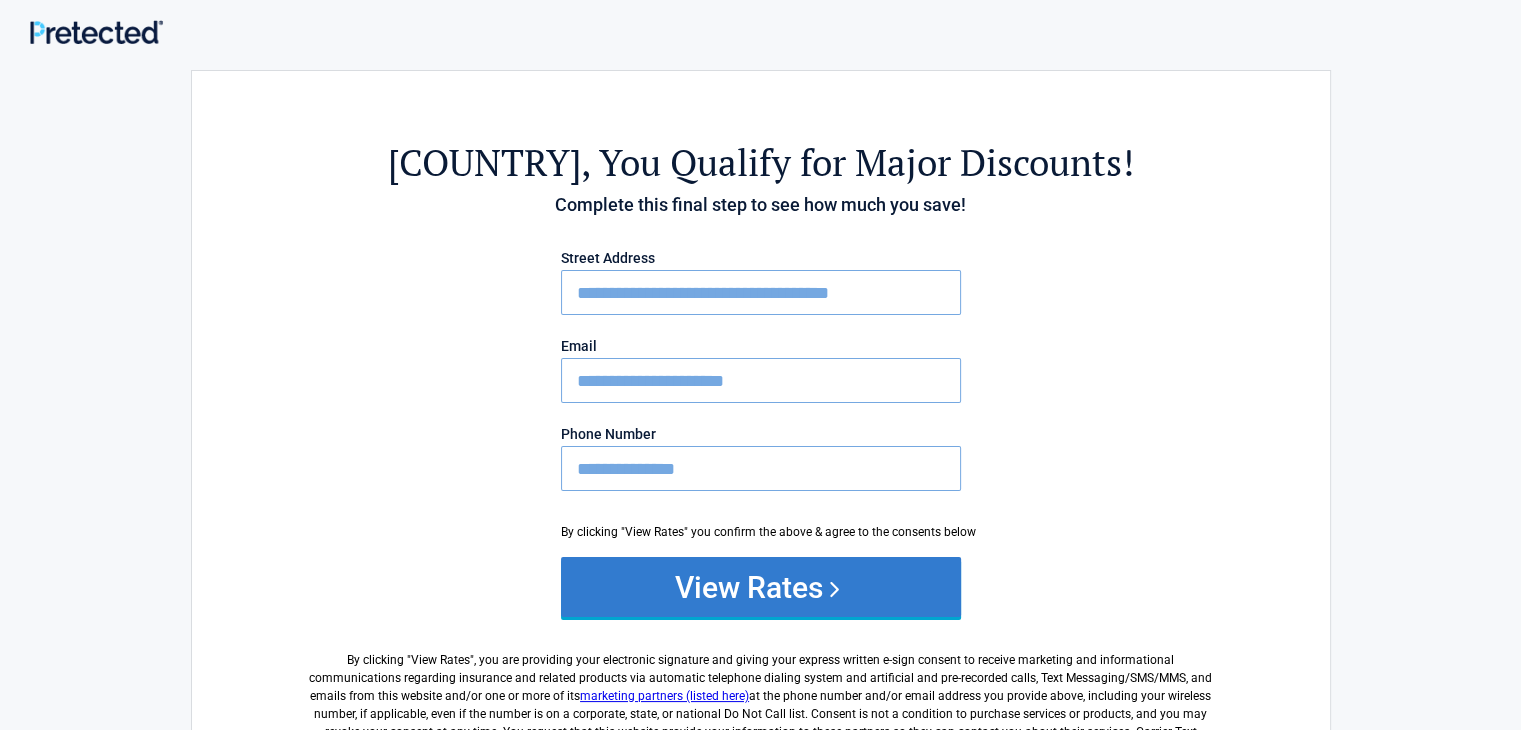 type on "**********" 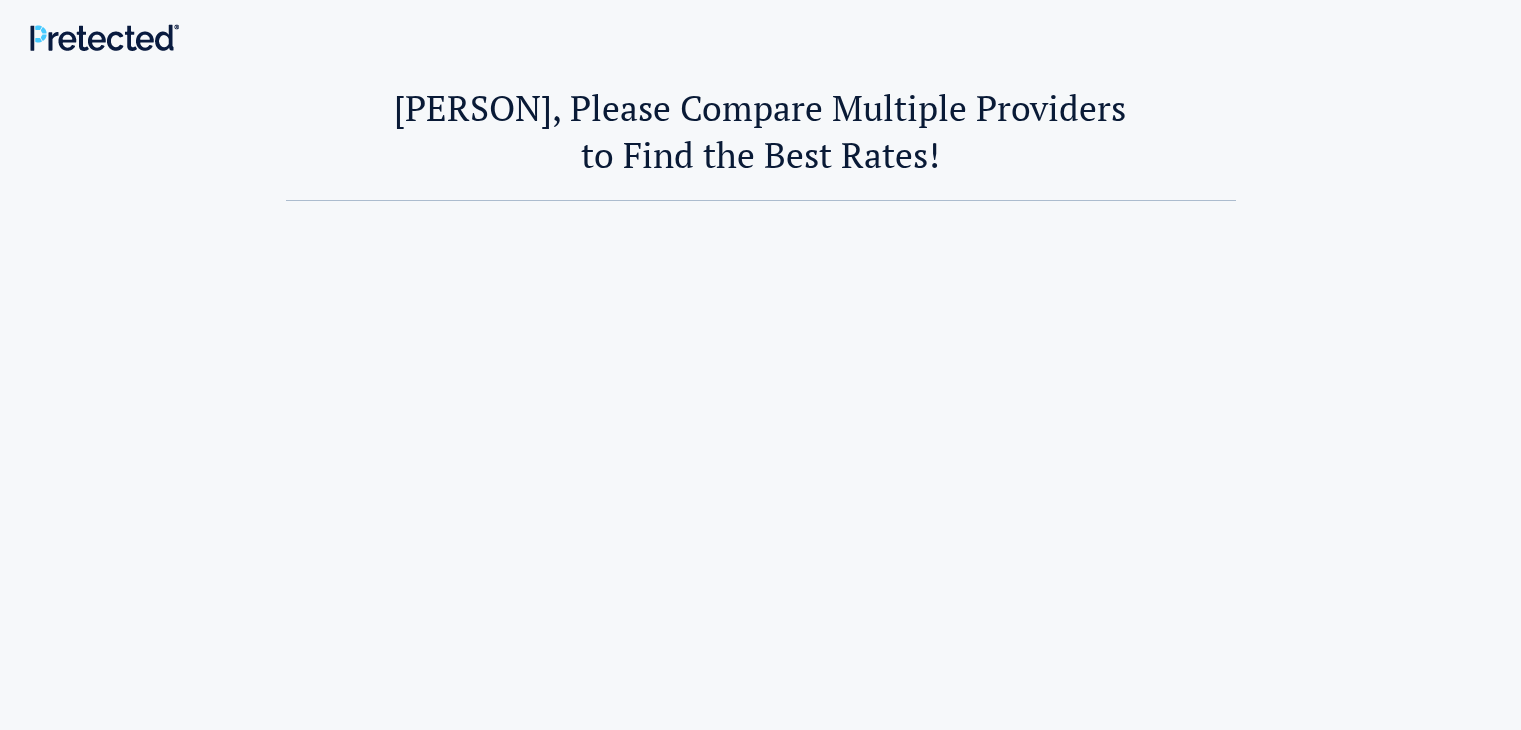 scroll, scrollTop: 0, scrollLeft: 0, axis: both 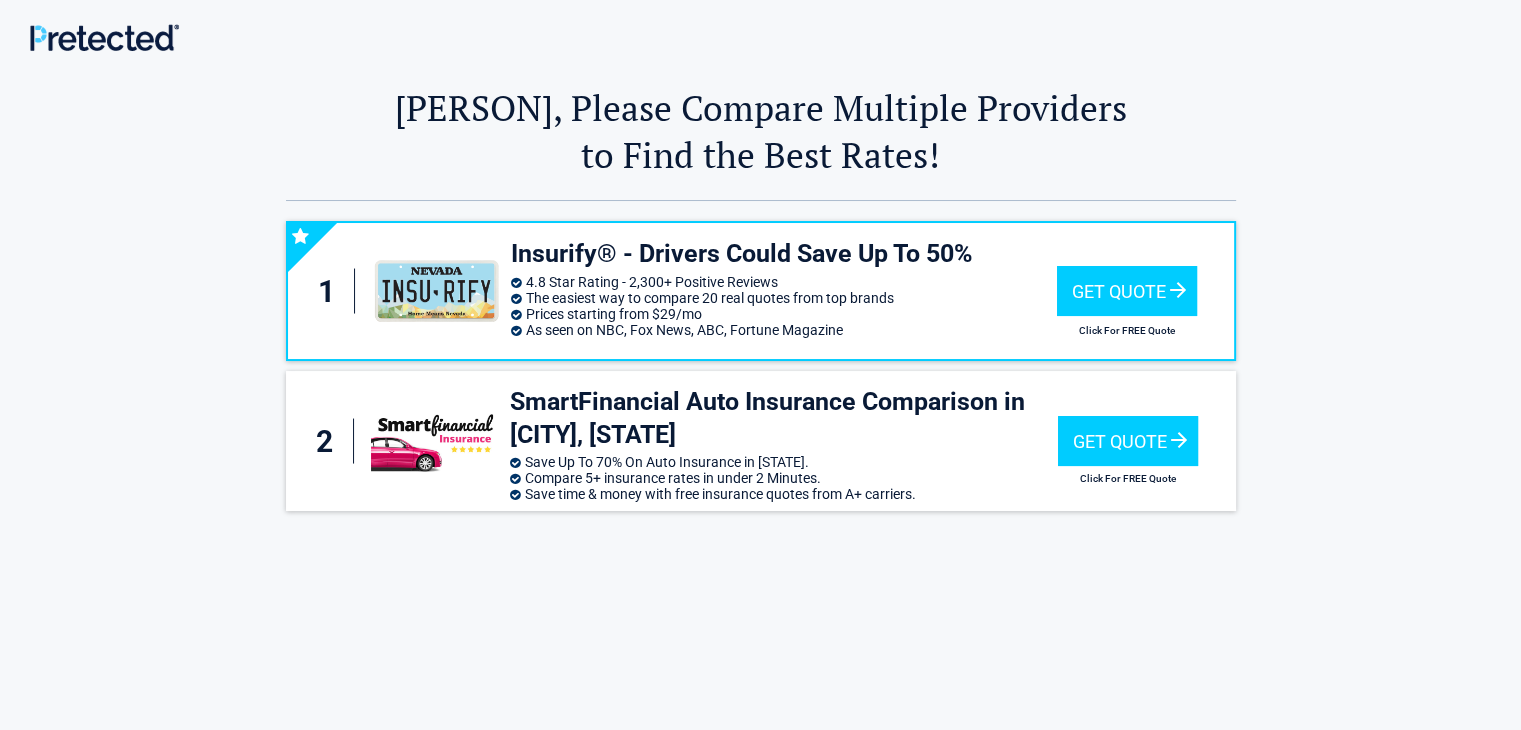 drag, startPoint x: 0, startPoint y: 0, endPoint x: 1132, endPoint y: 597, distance: 1279.7784 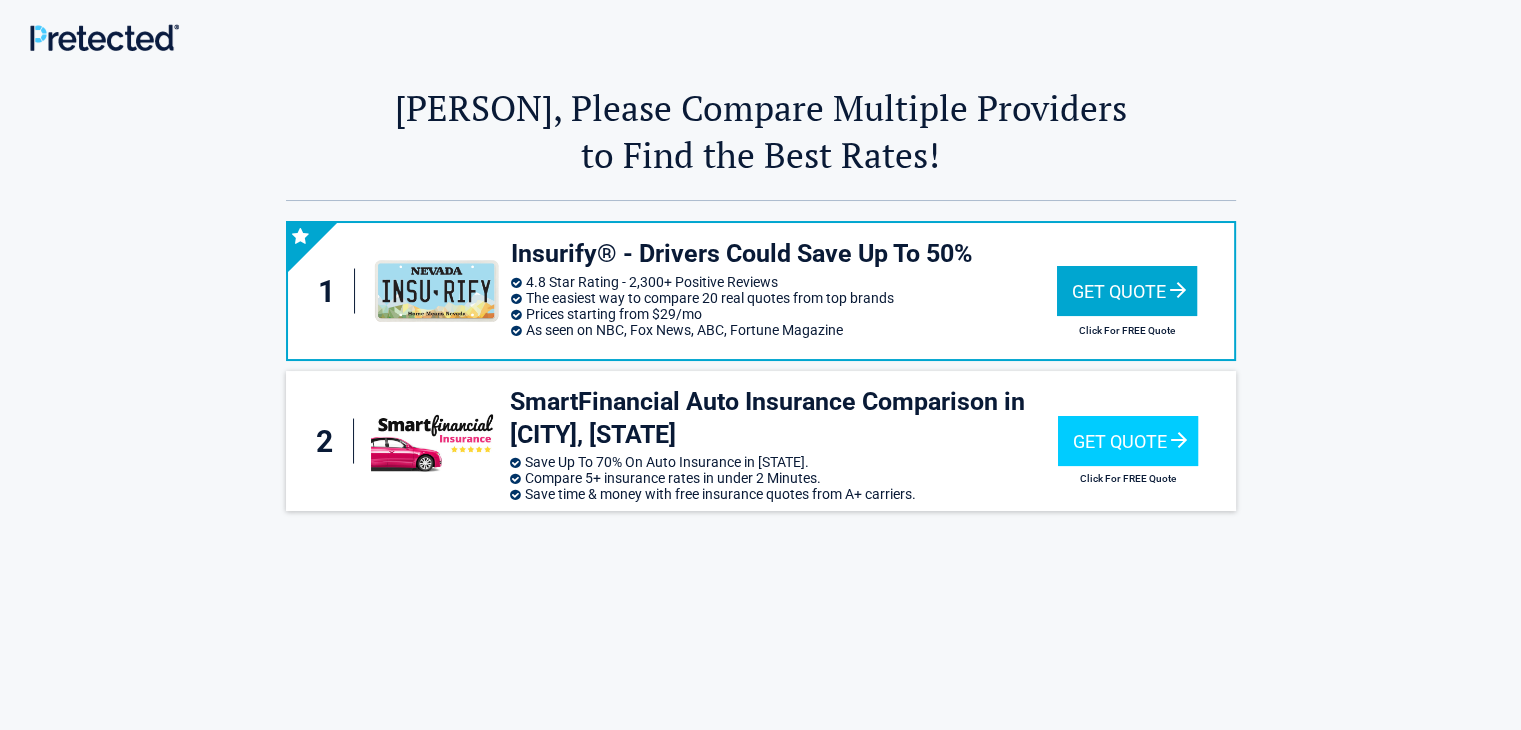 click on "Get Quote" at bounding box center [1127, 291] 